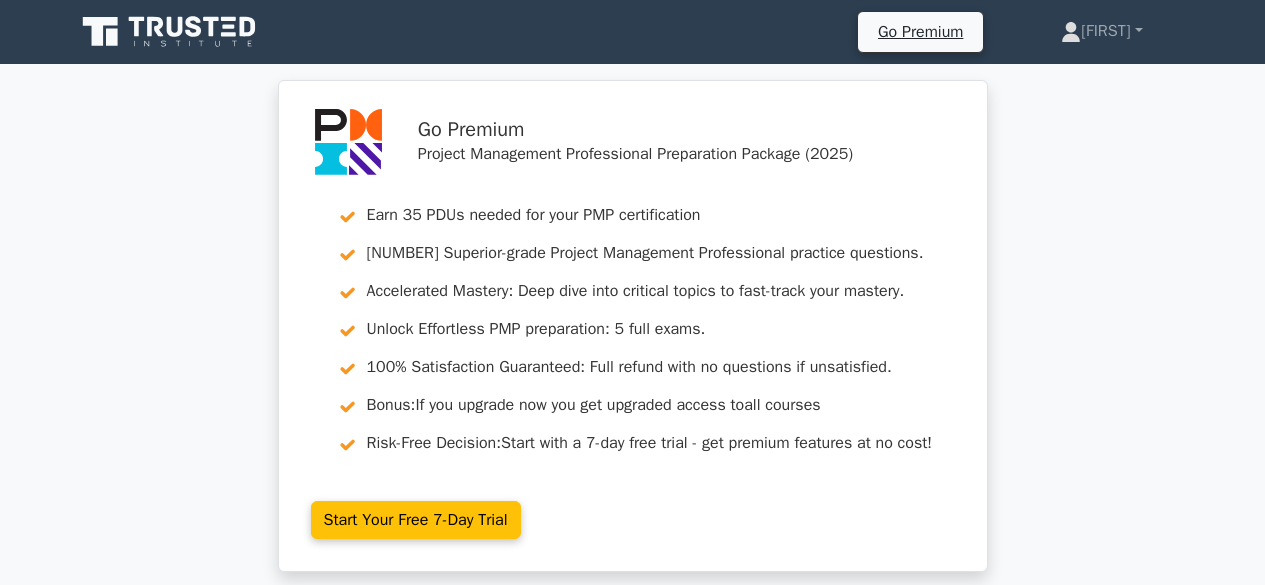 scroll, scrollTop: 519, scrollLeft: 0, axis: vertical 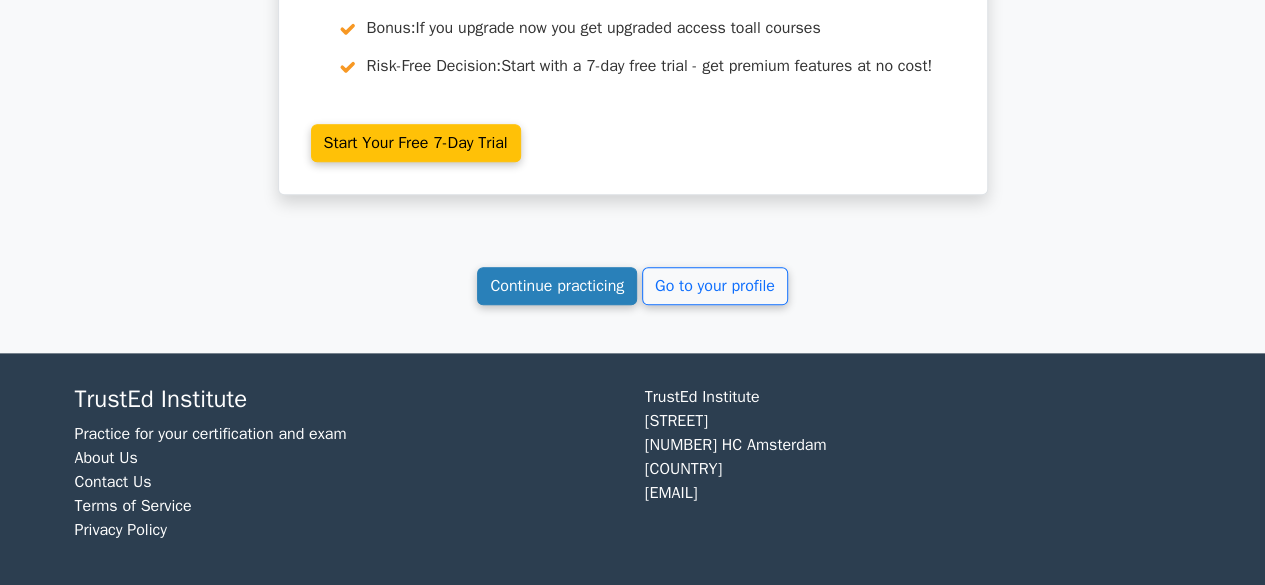 click on "Continue practicing" at bounding box center [557, 286] 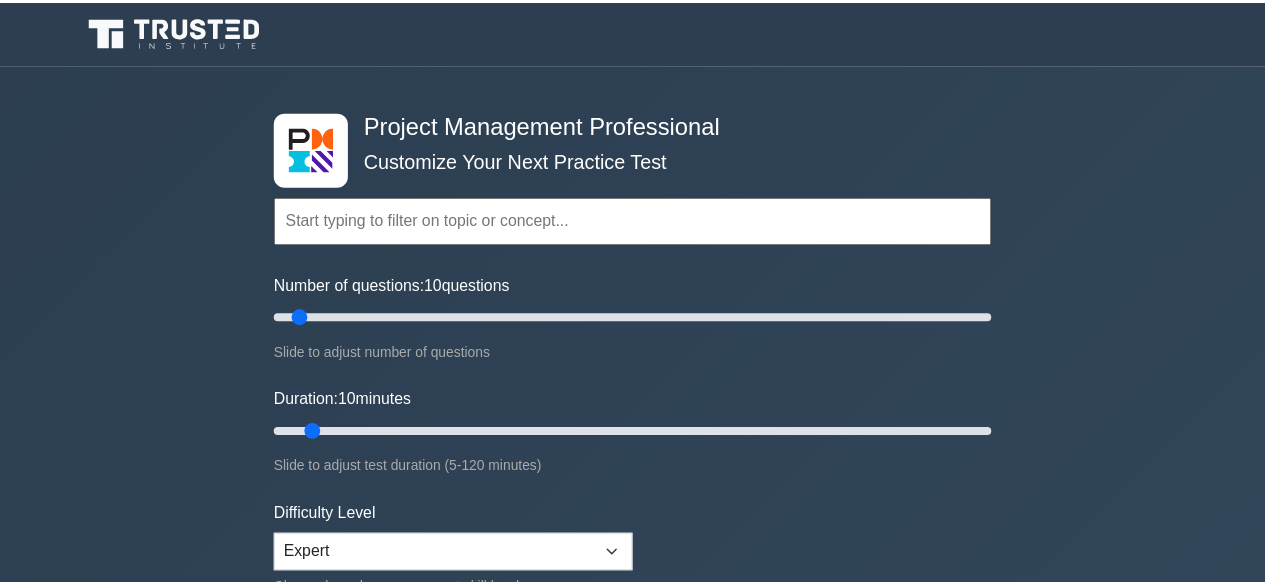 scroll, scrollTop: 0, scrollLeft: 0, axis: both 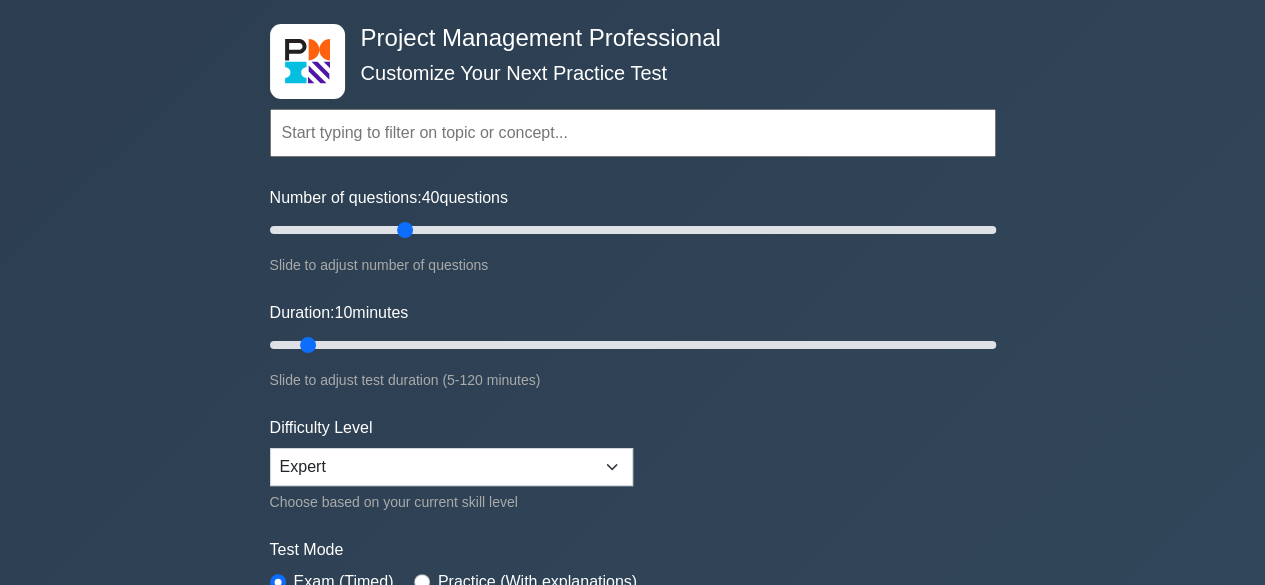 drag, startPoint x: 293, startPoint y: 229, endPoint x: 396, endPoint y: 232, distance: 103.04368 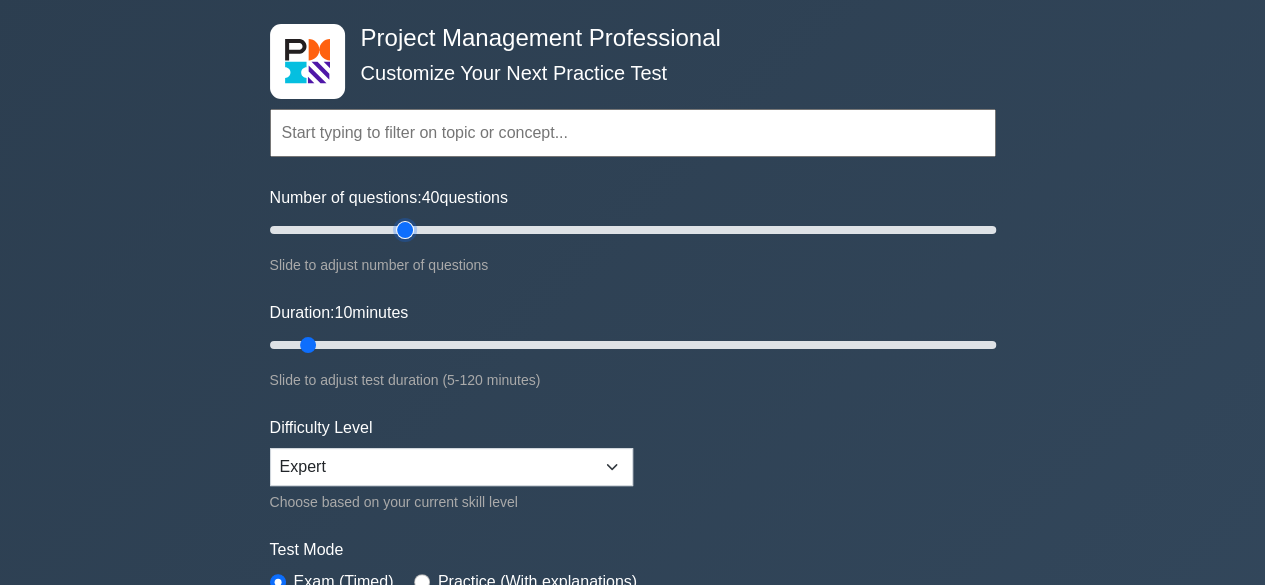 type on "40" 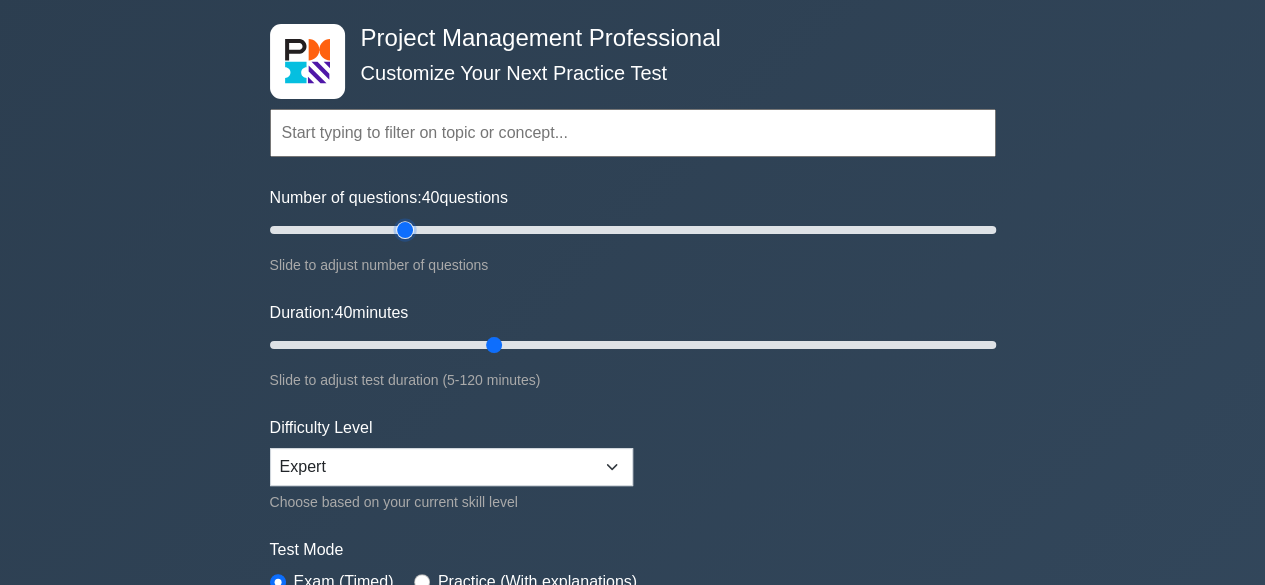 drag, startPoint x: 304, startPoint y: 342, endPoint x: 493, endPoint y: 344, distance: 189.01057 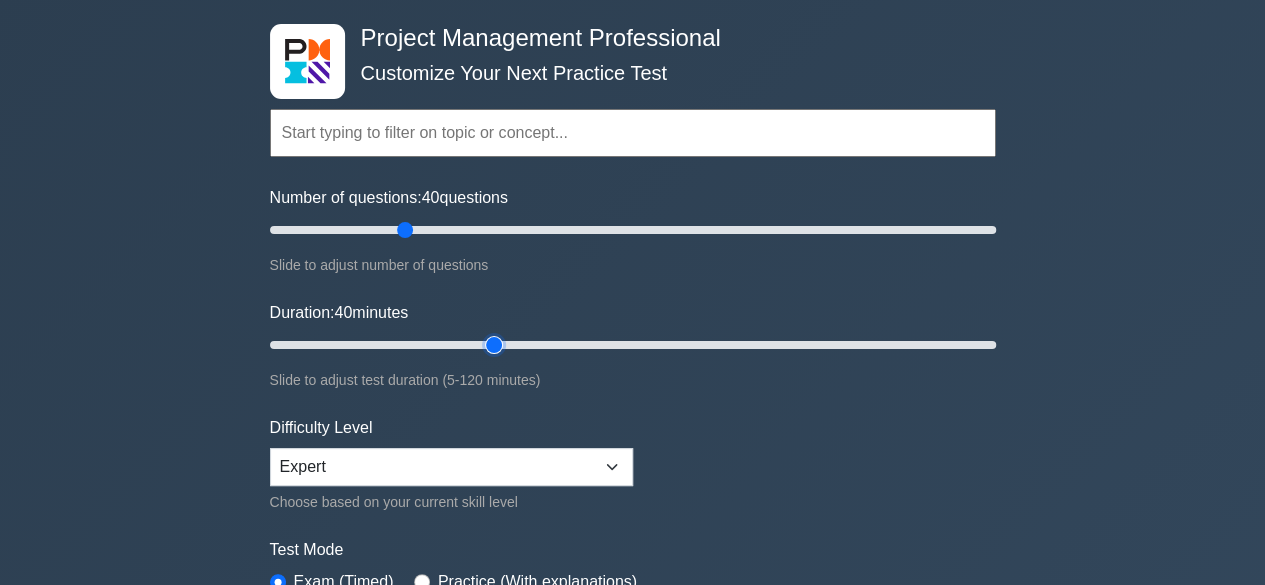 click on "Duration:  40  minutes" at bounding box center (633, 345) 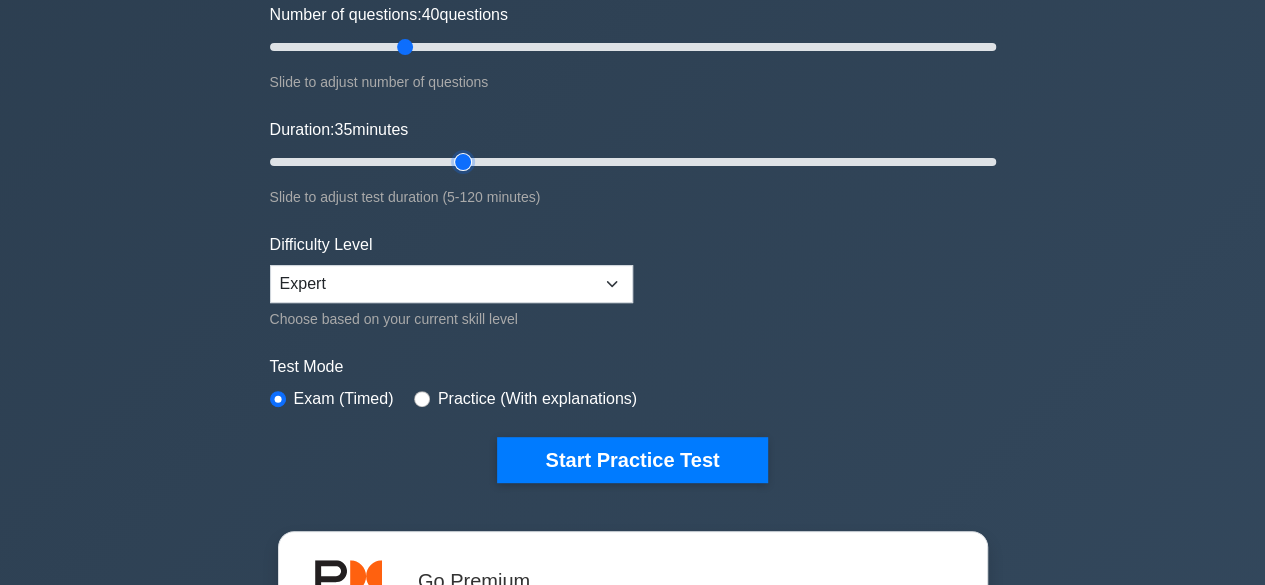 scroll, scrollTop: 270, scrollLeft: 0, axis: vertical 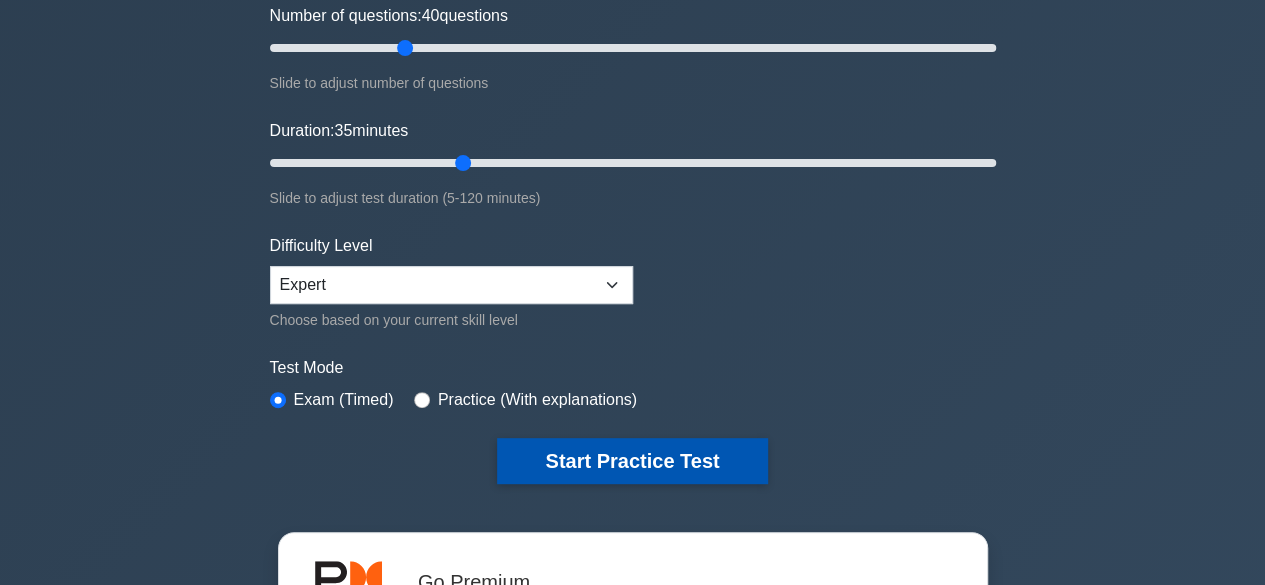 click on "Start Practice Test" at bounding box center [632, 461] 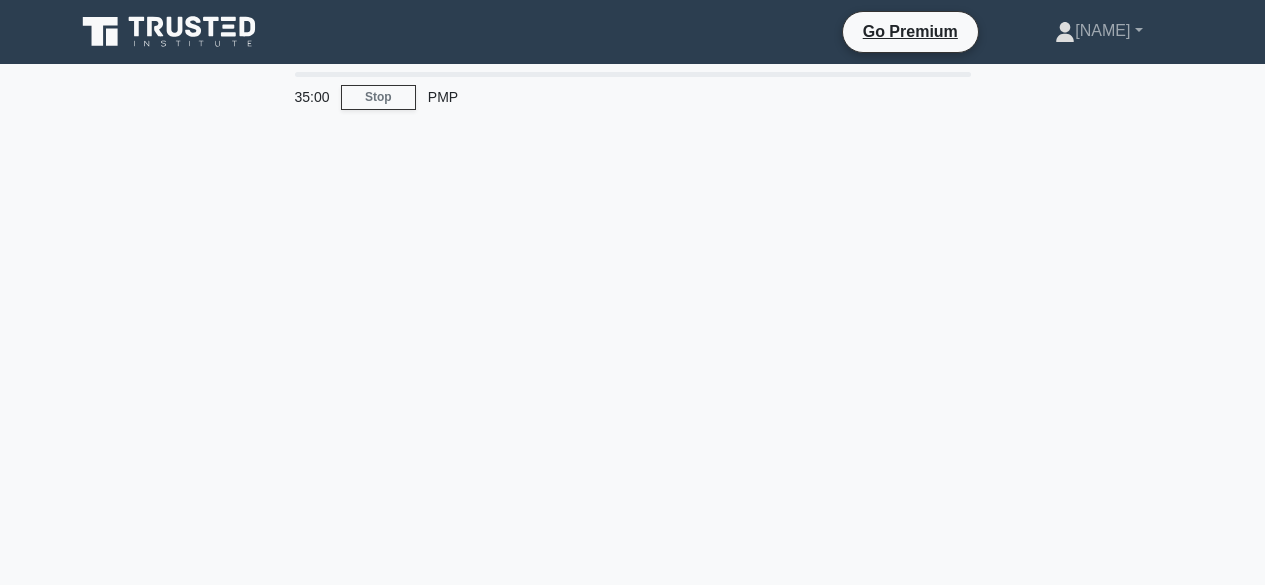 scroll, scrollTop: 0, scrollLeft: 0, axis: both 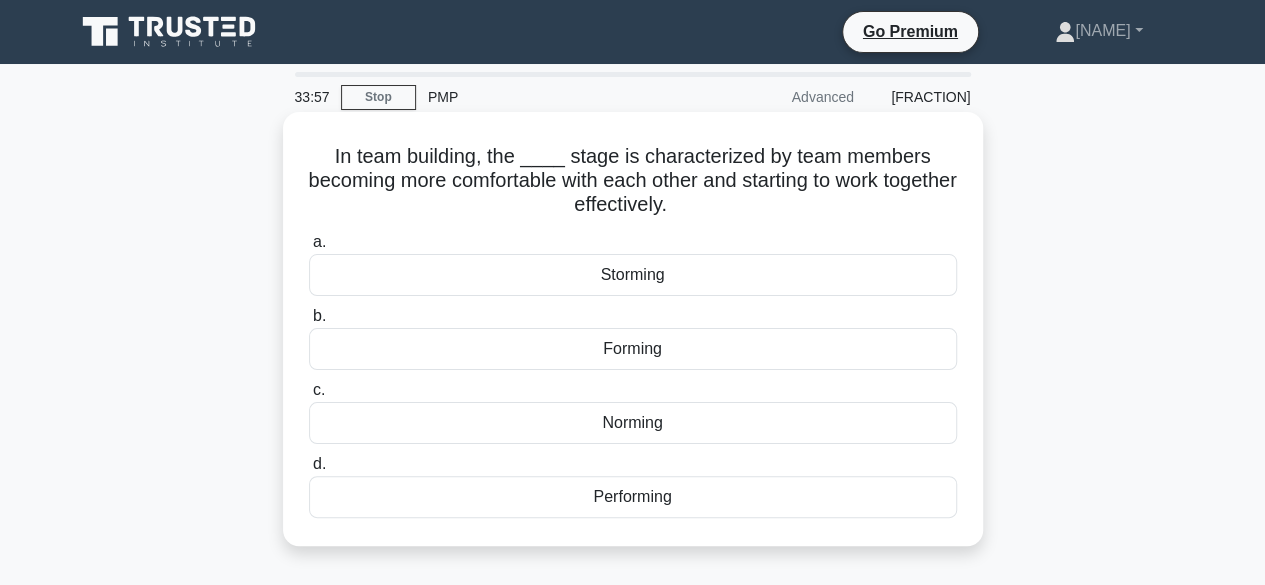 click on "Performing" at bounding box center [633, 497] 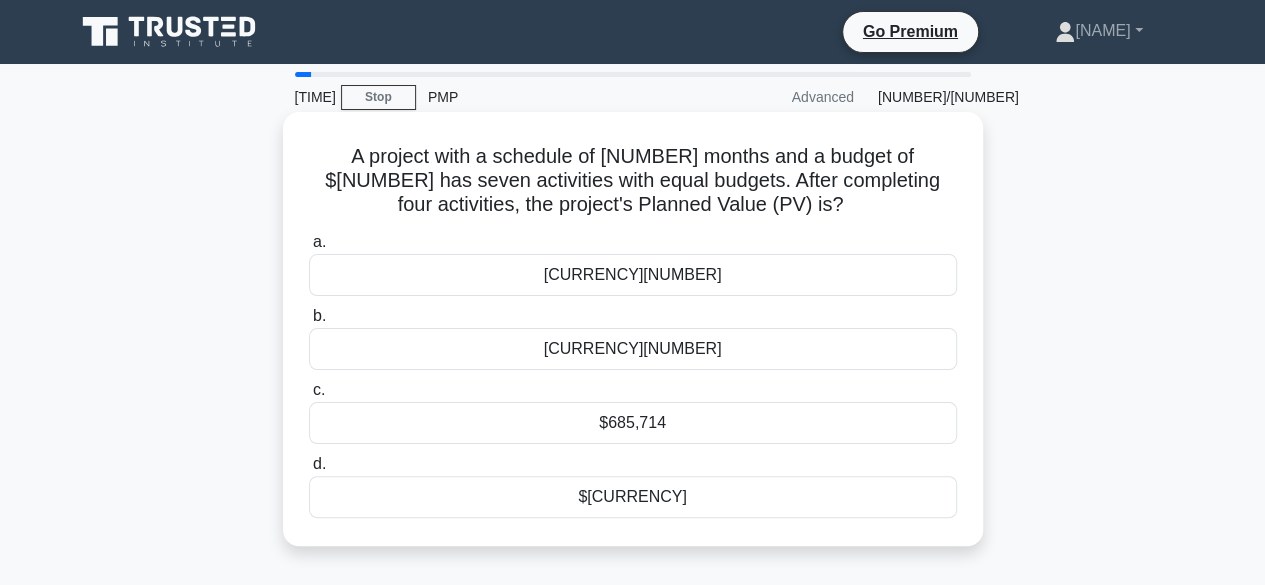 click on "$685,714" at bounding box center [633, 423] 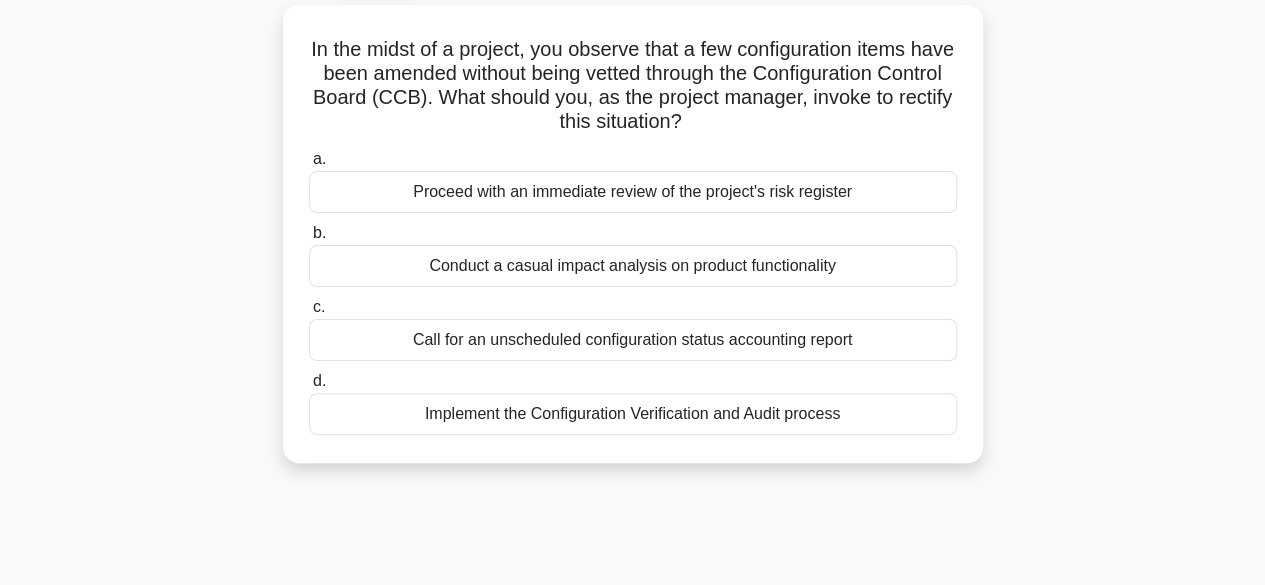 scroll, scrollTop: 125, scrollLeft: 0, axis: vertical 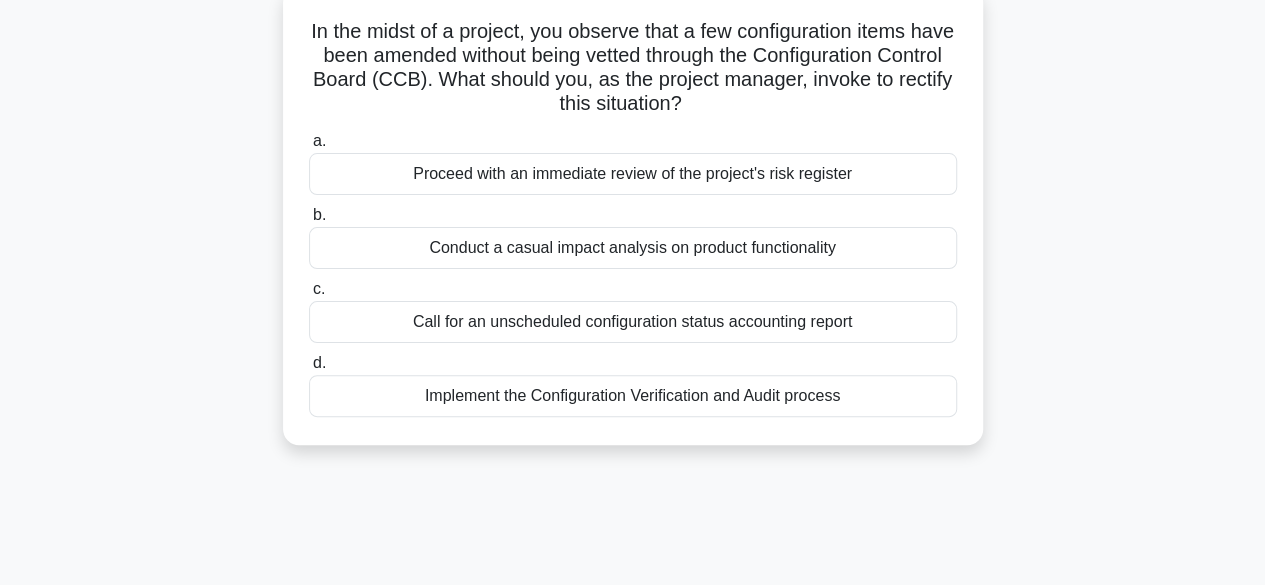 click on "Implement the Configuration Verification and Audit process" at bounding box center (633, 396) 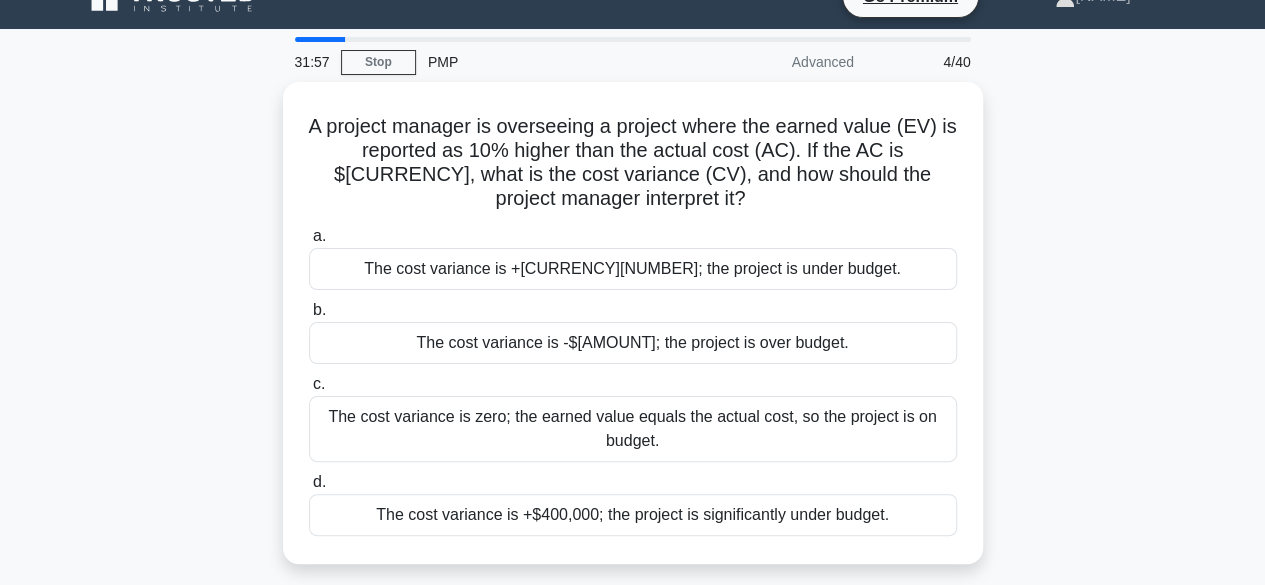 scroll, scrollTop: 36, scrollLeft: 0, axis: vertical 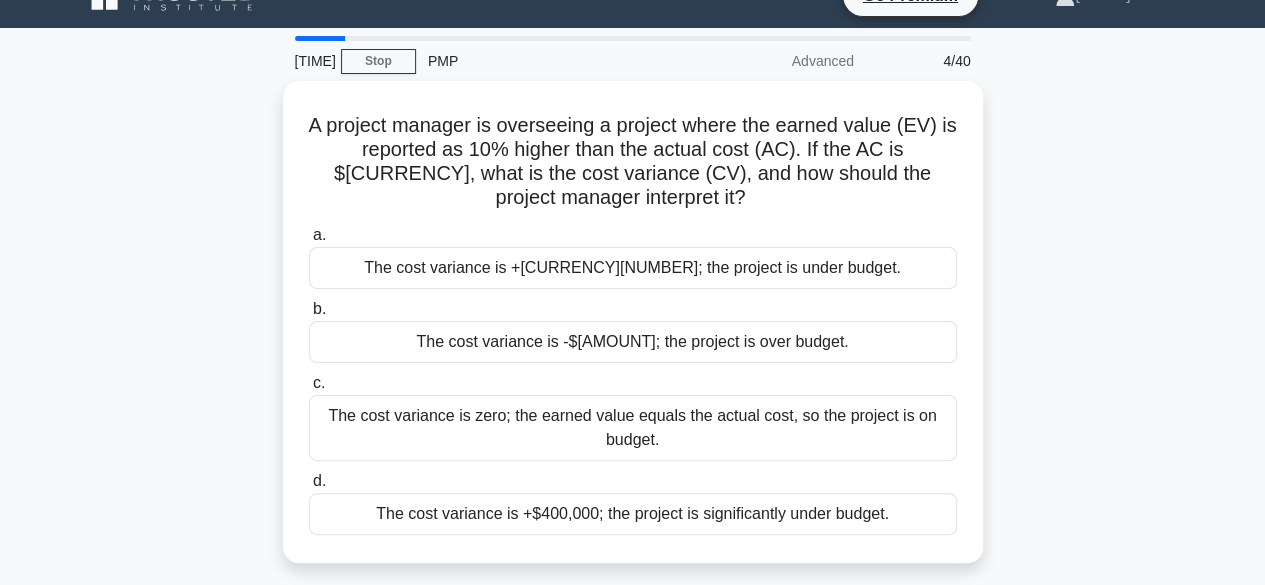 click on "A project manager is overseeing a project where the earned value (EV) is reported as 10% higher than the actual cost (AC). If the AC is $[CURRENCY]400,000, what is the cost variance (CV), and how should the project manager interpret it?
.spinner_0XTQ{transform-origin:center;animation:spinner_y6GP .75s linear infinite}@keyframes spinner_y6GP{100%{transform:rotate(360deg)}}
a.
b. c. d." at bounding box center [633, 334] 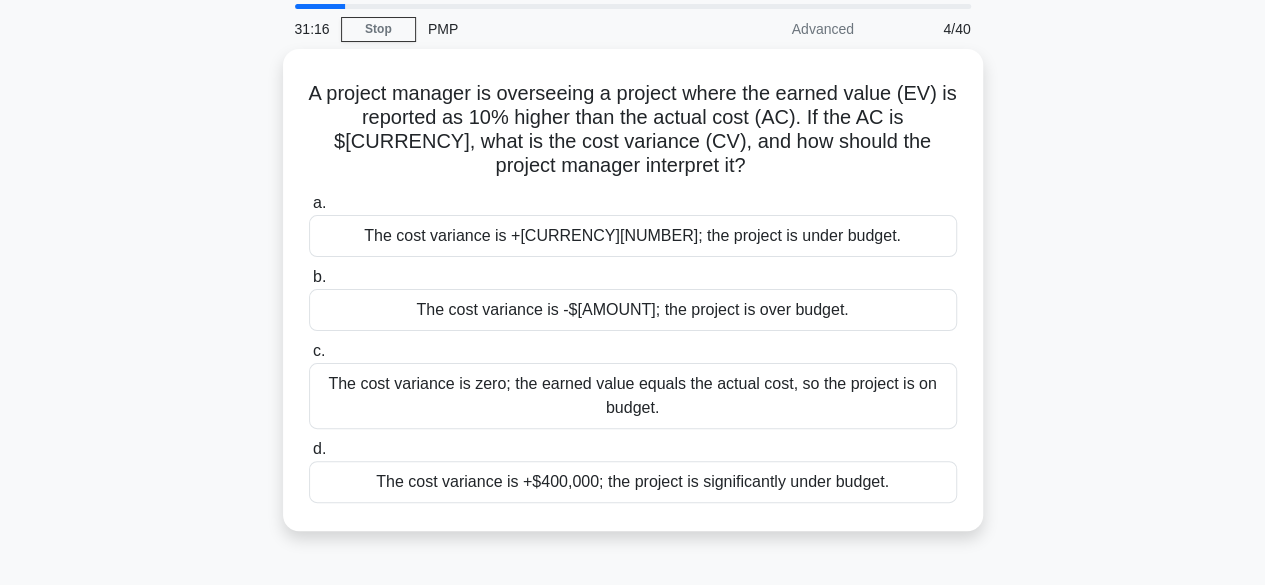 scroll, scrollTop: 69, scrollLeft: 0, axis: vertical 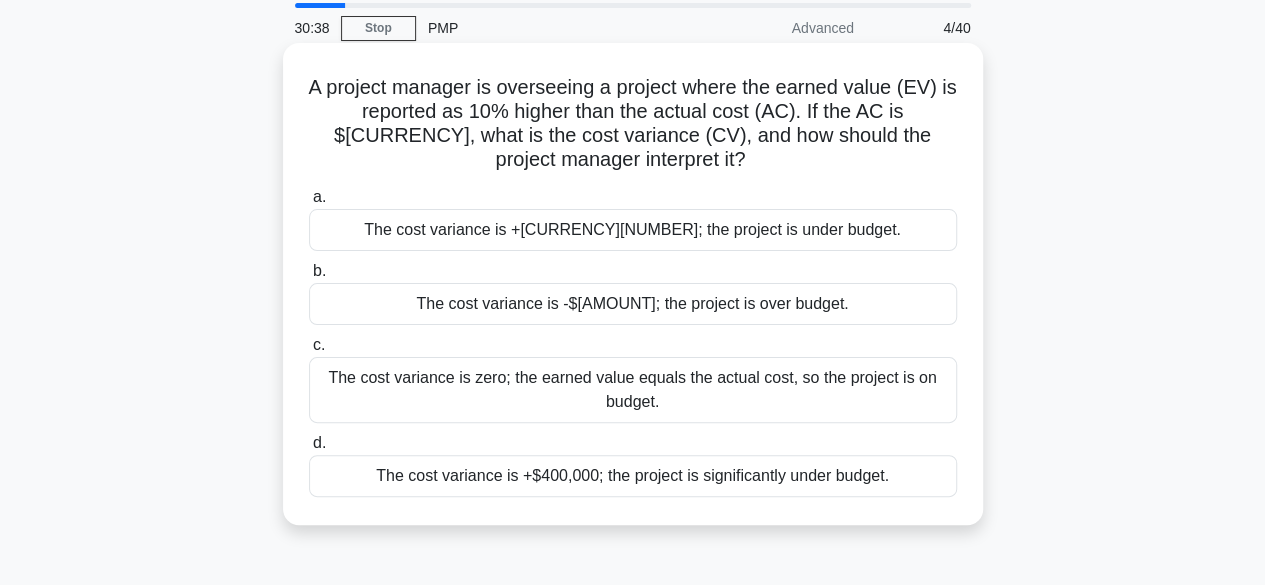 click on "The cost variance is -$[AMOUNT]; the project is over budget." at bounding box center [633, 304] 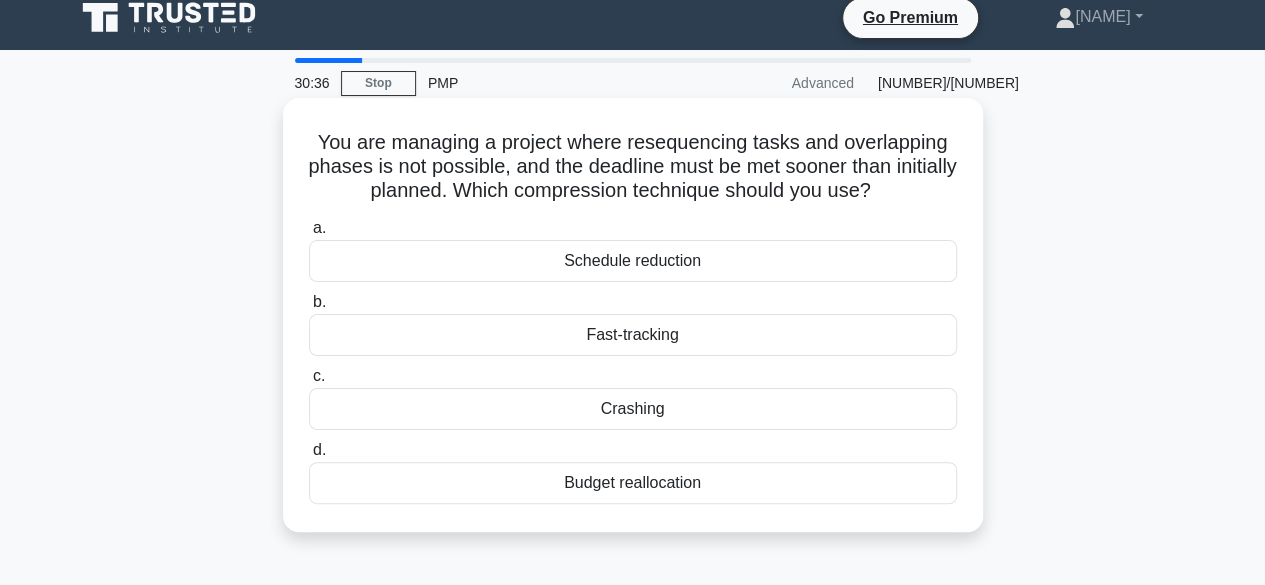 scroll, scrollTop: 0, scrollLeft: 0, axis: both 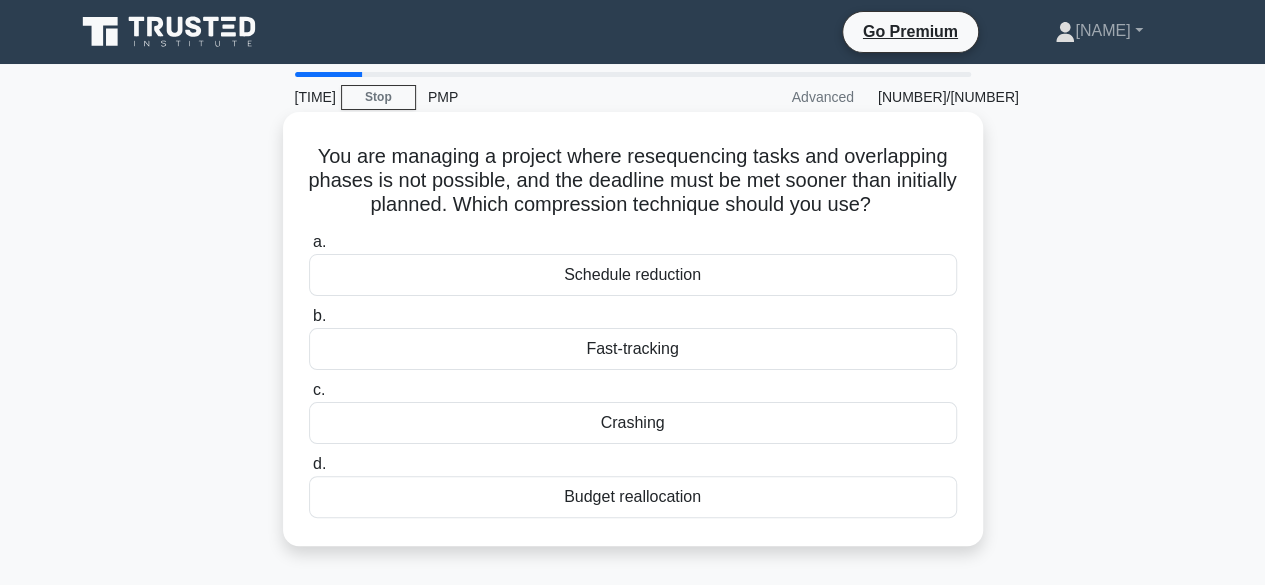 click on "Fast-tracking" at bounding box center [633, 349] 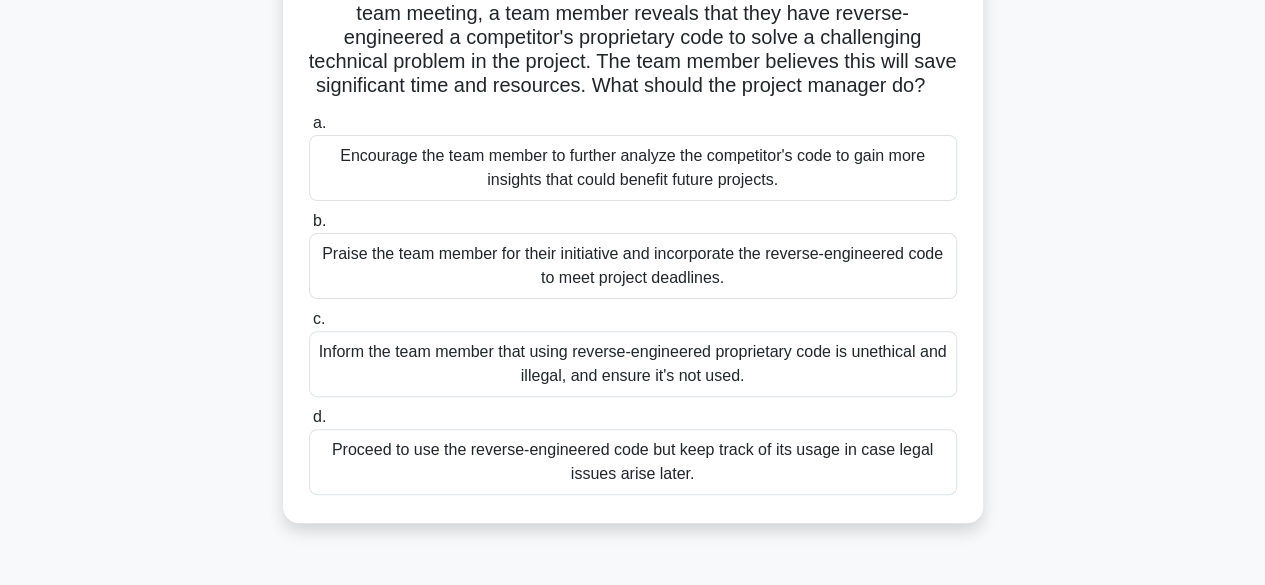 scroll, scrollTop: 166, scrollLeft: 0, axis: vertical 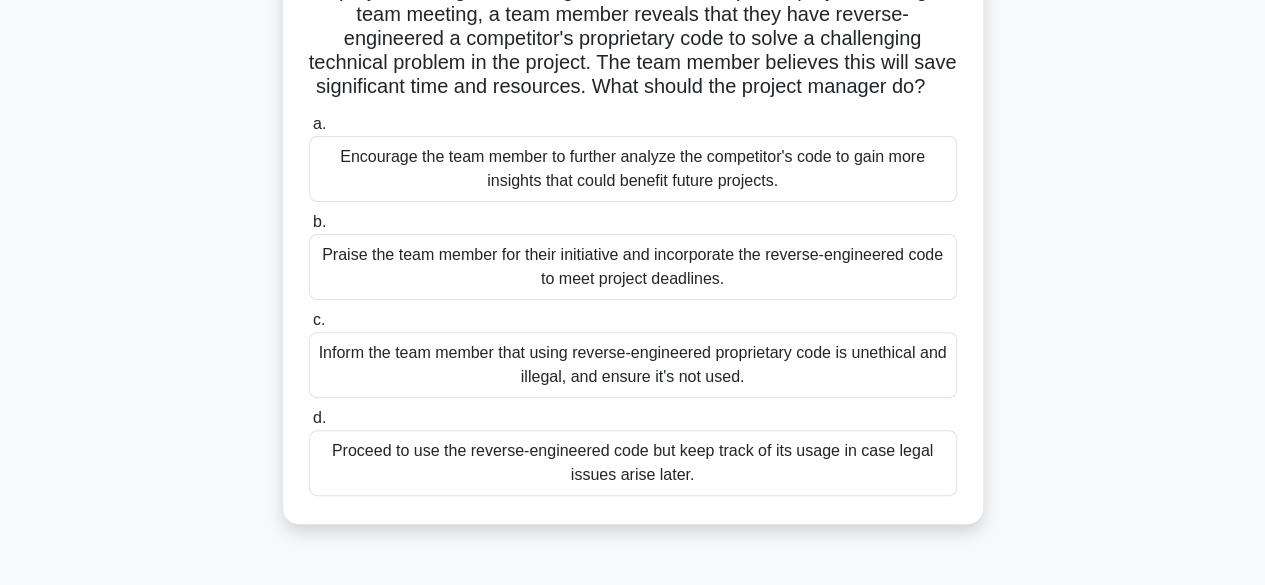 click on "Inform the team member that using reverse-engineered proprietary code is unethical and illegal, and ensure it's not used." at bounding box center (633, 365) 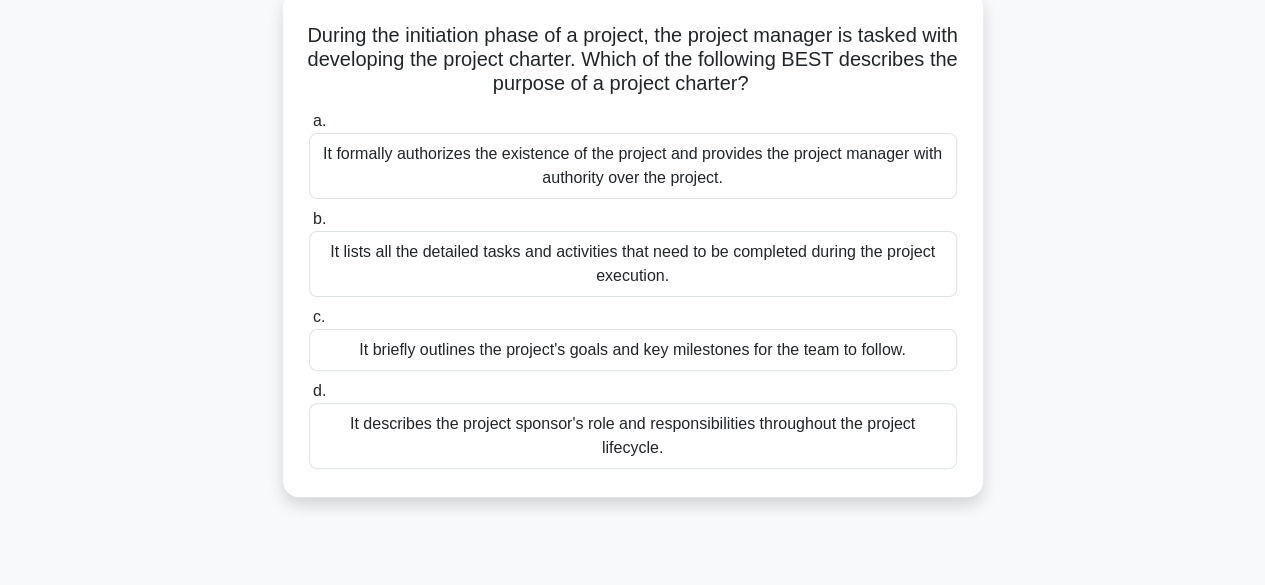 scroll, scrollTop: 129, scrollLeft: 0, axis: vertical 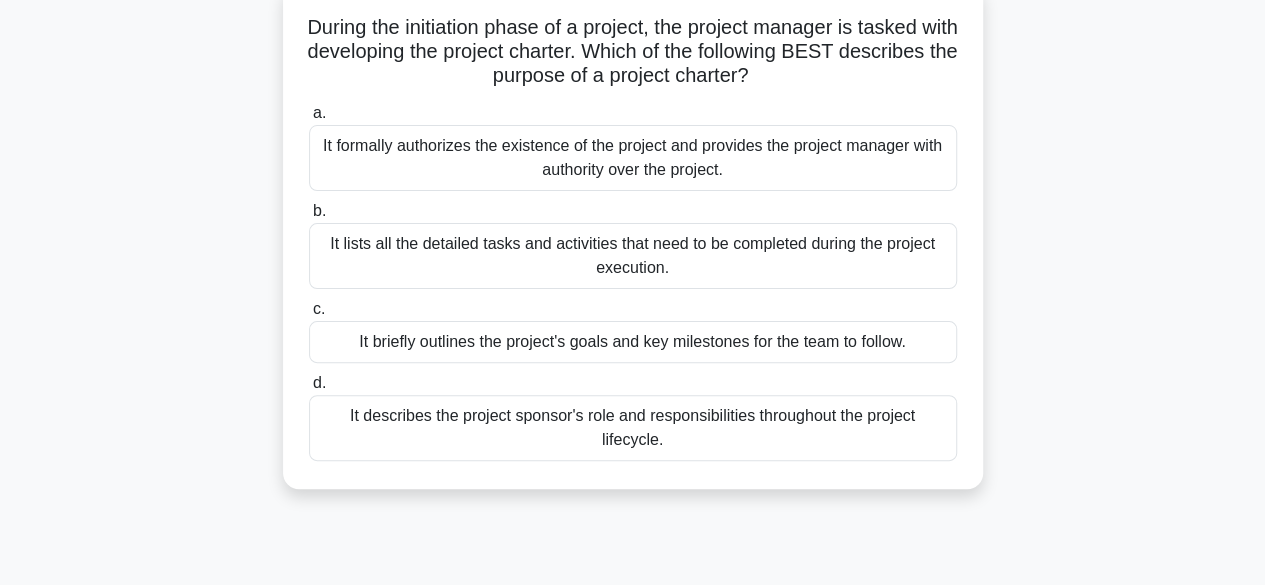 click on "It formally authorizes the existence of the project and provides the project manager with authority over the project." at bounding box center (633, 158) 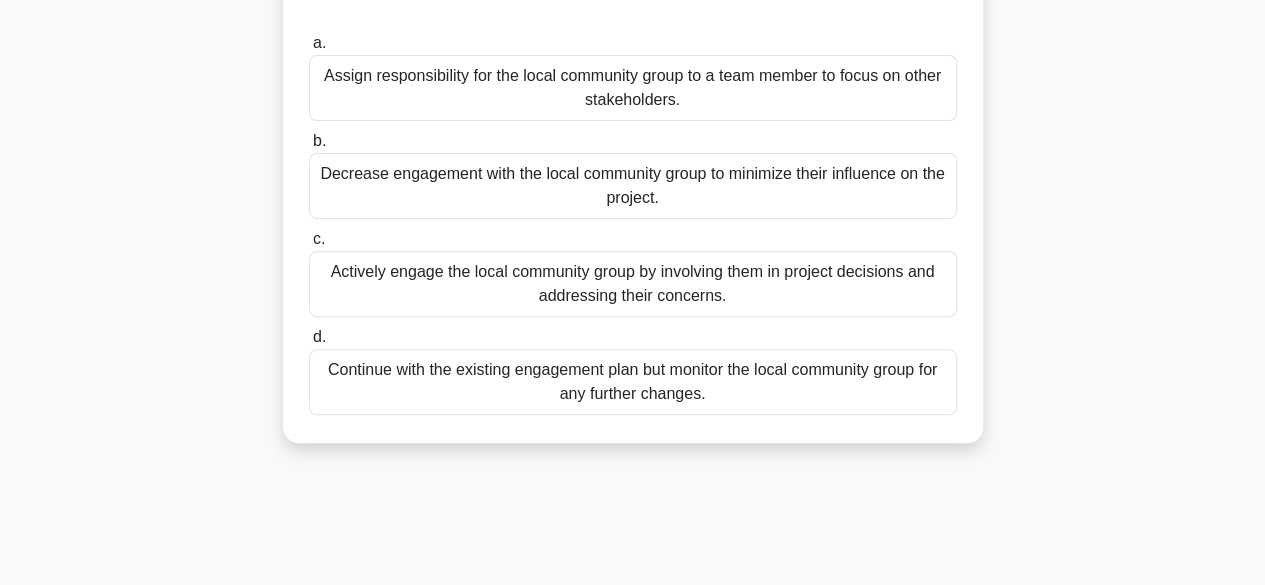 scroll, scrollTop: 277, scrollLeft: 0, axis: vertical 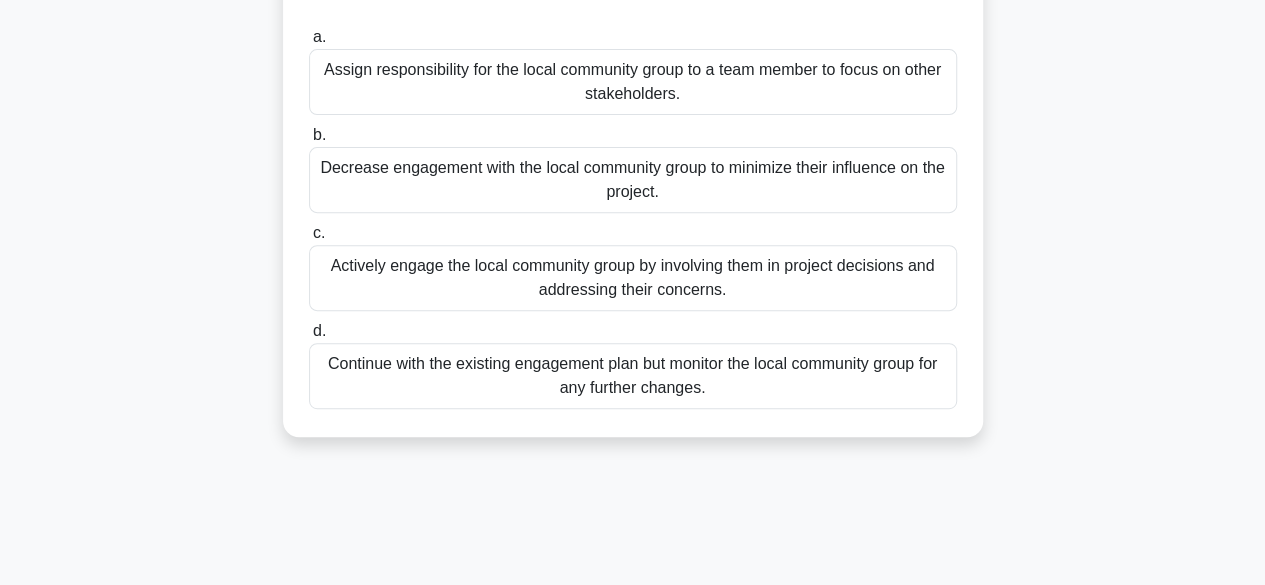 click on "Continue with the existing engagement plan but monitor the local community group for any further changes." at bounding box center [633, 376] 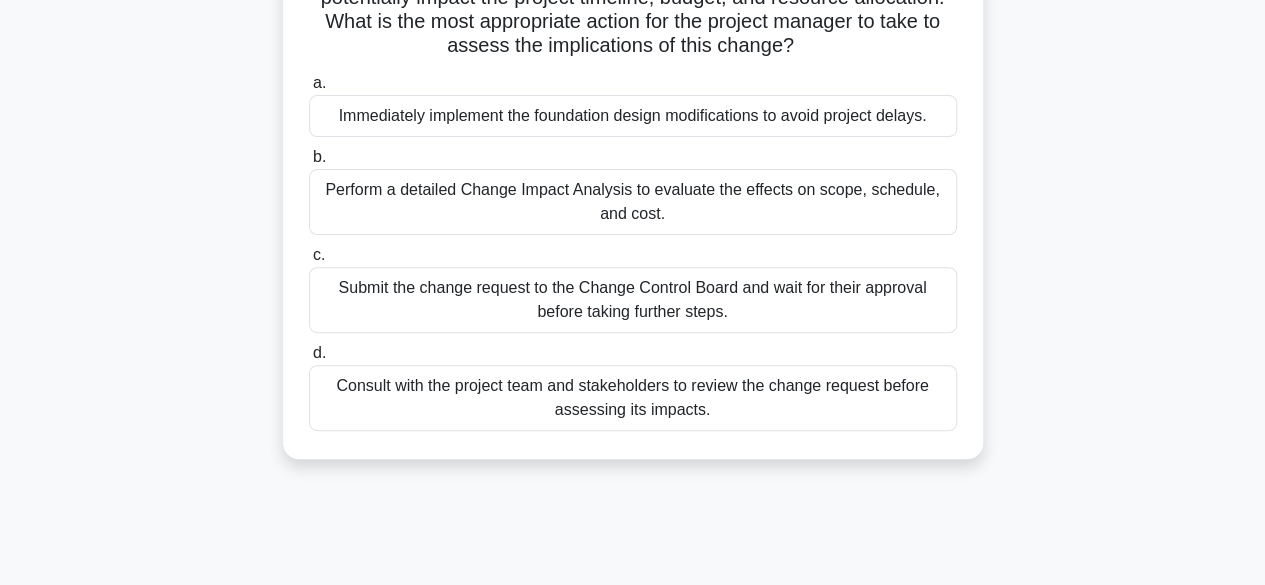 scroll, scrollTop: 238, scrollLeft: 0, axis: vertical 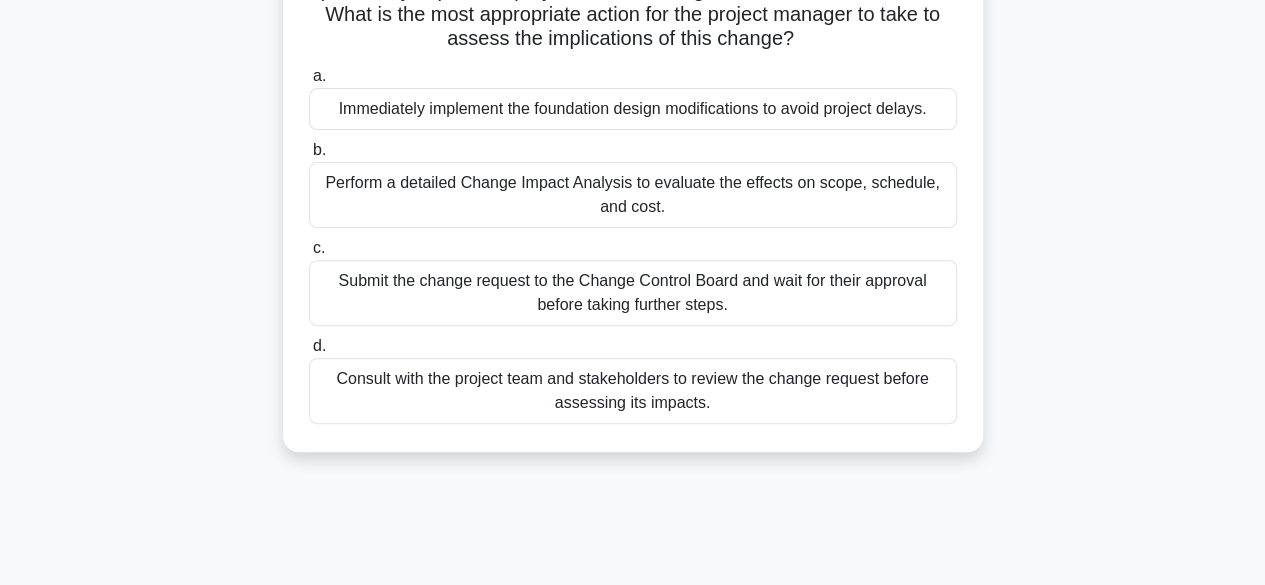 click on "Perform a detailed Change Impact Analysis to evaluate the effects on scope, schedule, and cost." at bounding box center (633, 195) 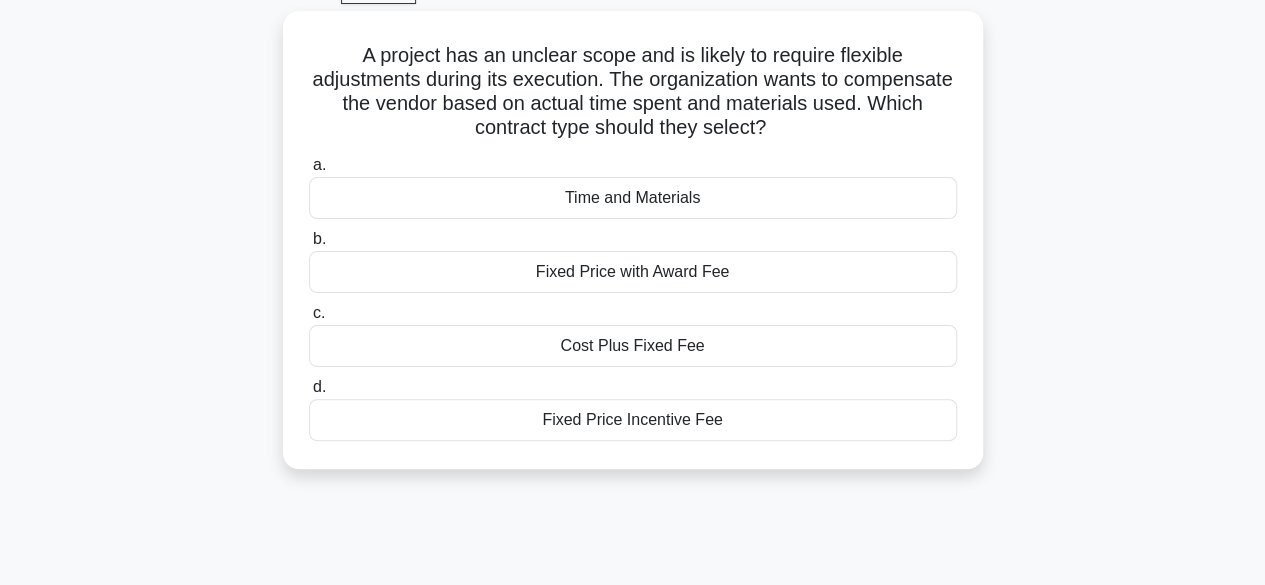 scroll, scrollTop: 105, scrollLeft: 0, axis: vertical 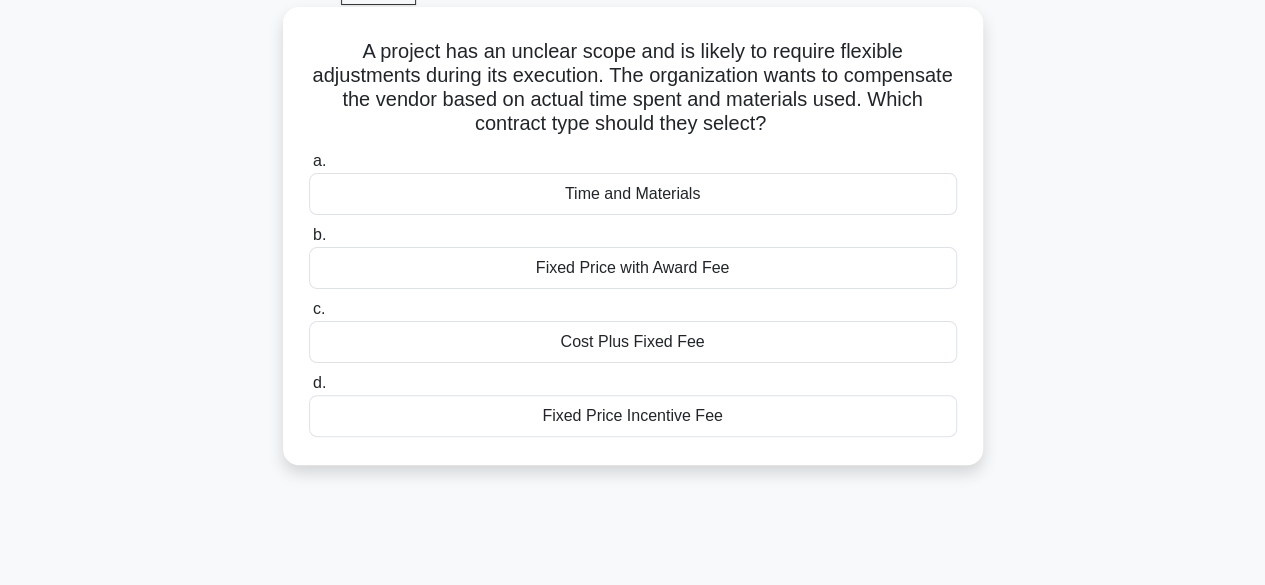 click on "Cost Plus Fixed Fee" at bounding box center (633, 342) 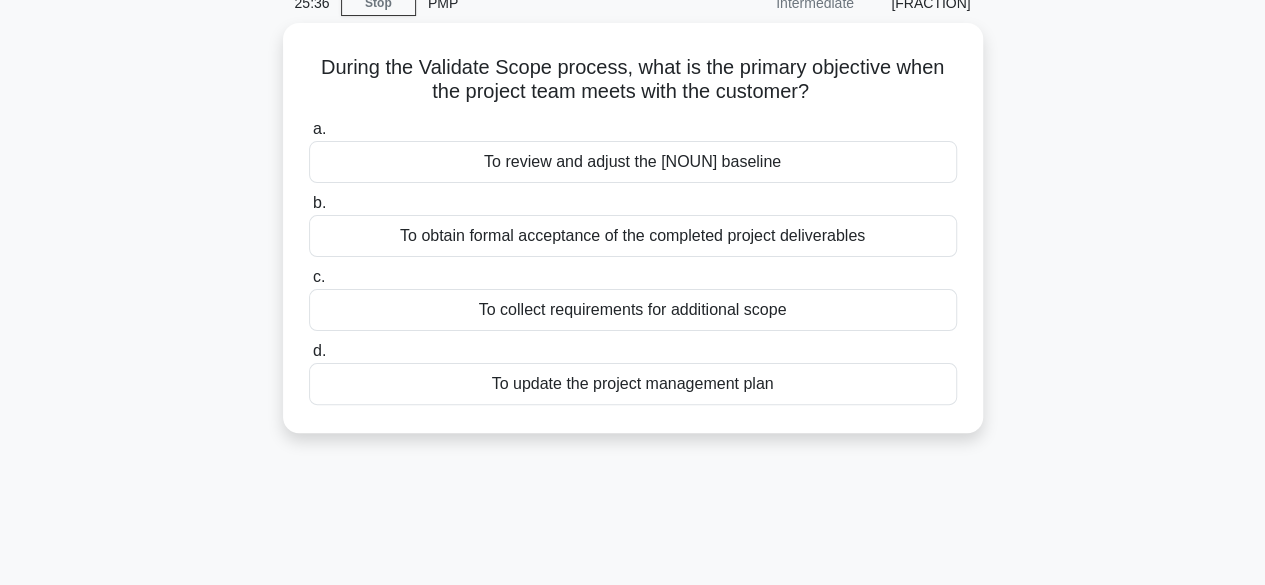 scroll, scrollTop: 95, scrollLeft: 0, axis: vertical 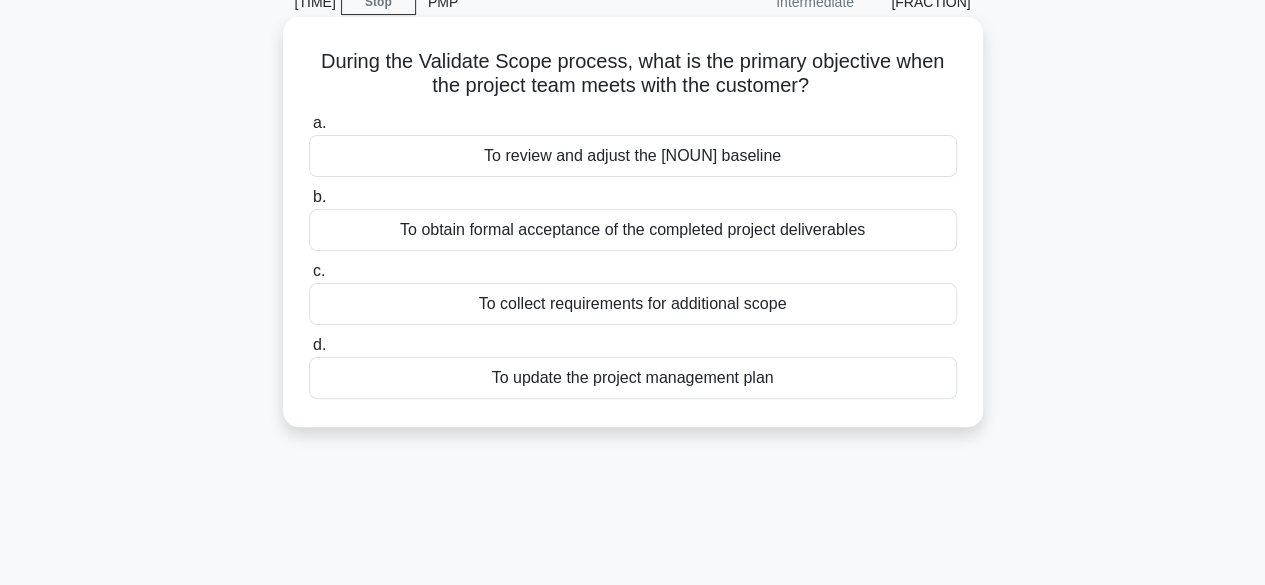 click on "To obtain formal acceptance of the completed project deliverables" at bounding box center (633, 230) 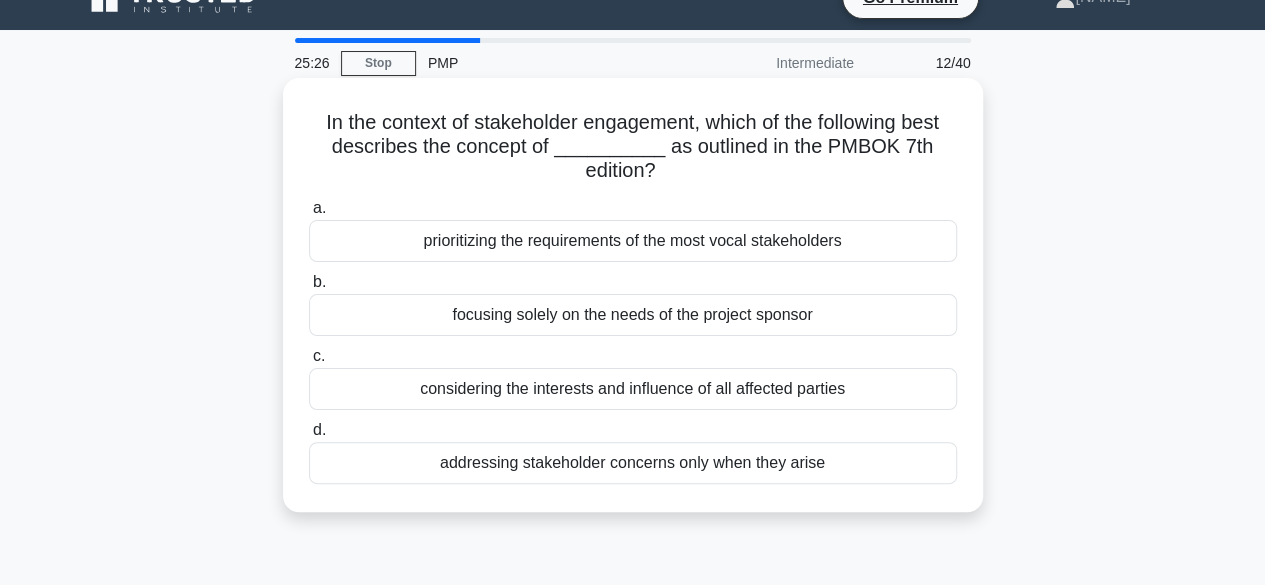 scroll, scrollTop: 35, scrollLeft: 0, axis: vertical 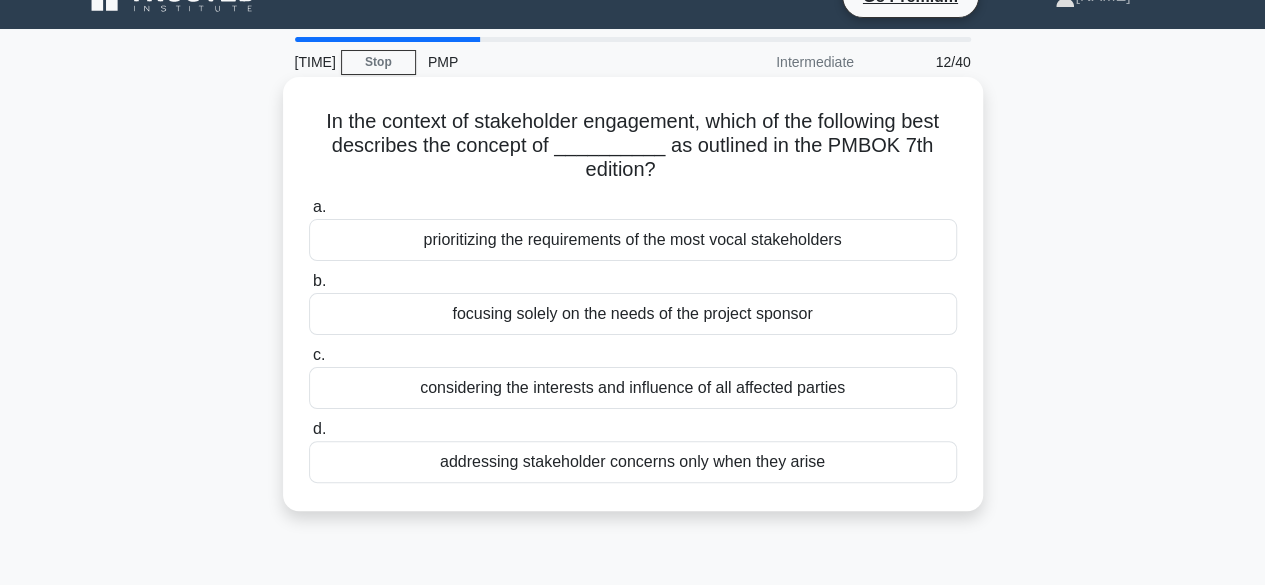 click on "considering the interests and influence of all affected parties" at bounding box center (633, 388) 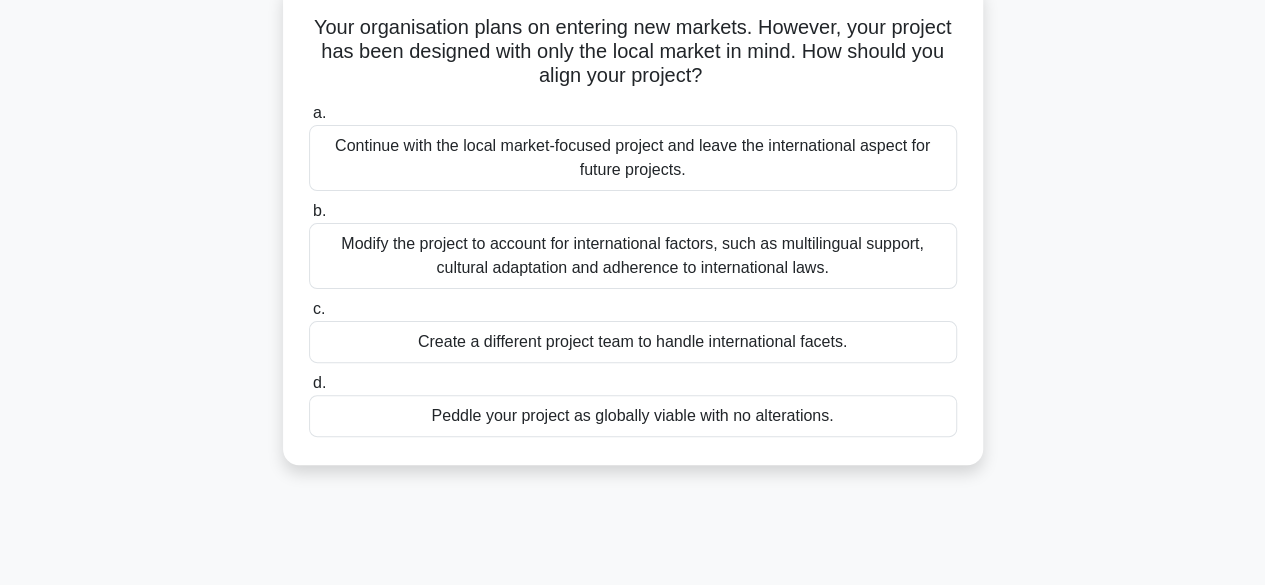 scroll, scrollTop: 128, scrollLeft: 0, axis: vertical 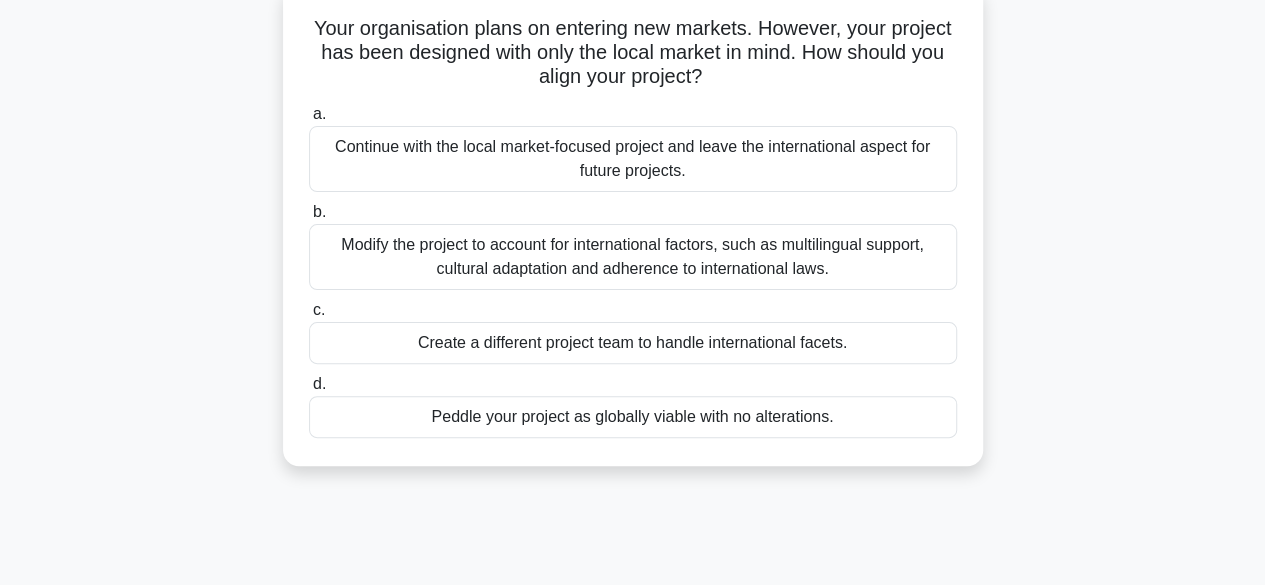 click on "Continue with the local market-focused project and leave the international aspect for future projects." at bounding box center (633, 159) 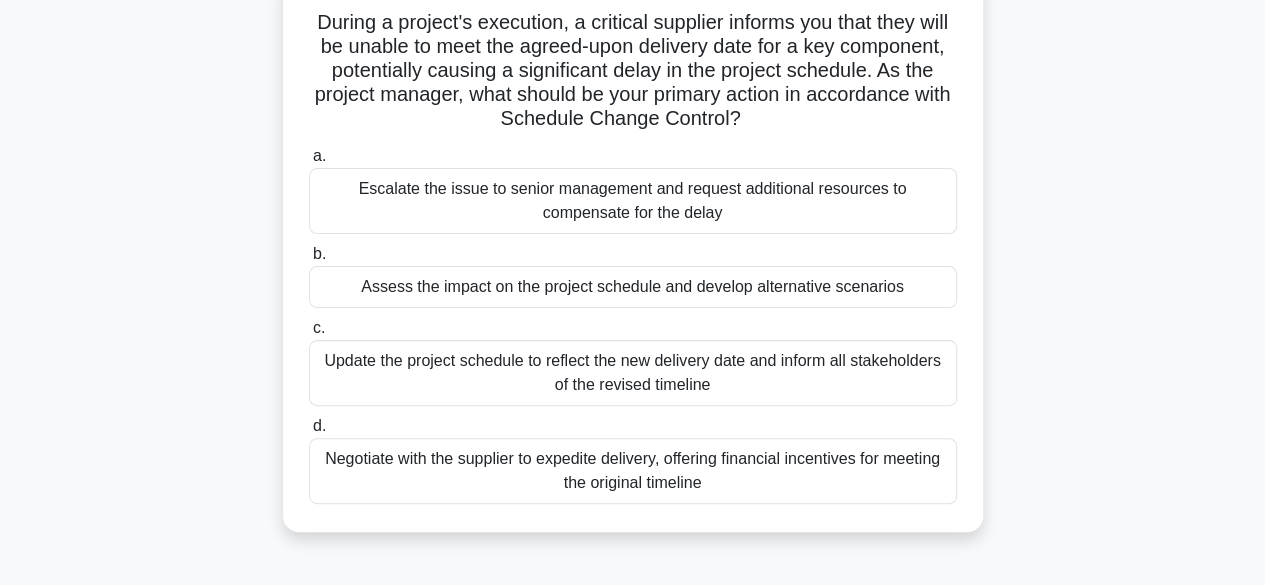 scroll, scrollTop: 136, scrollLeft: 0, axis: vertical 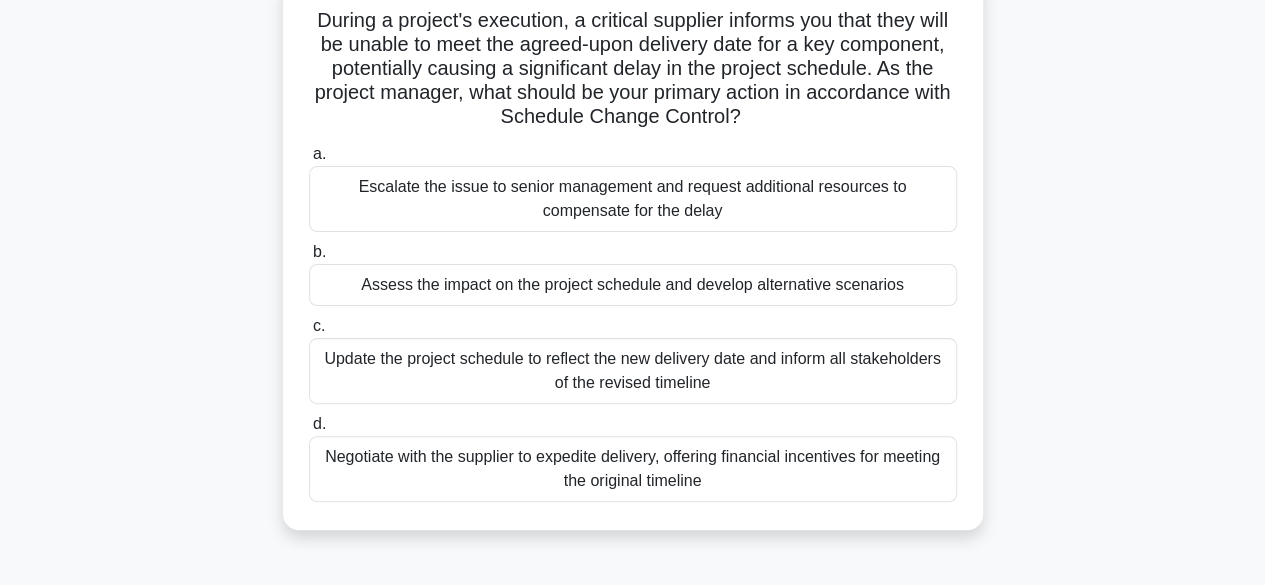 click on "Assess the impact on the project schedule and develop alternative scenarios" at bounding box center (633, 285) 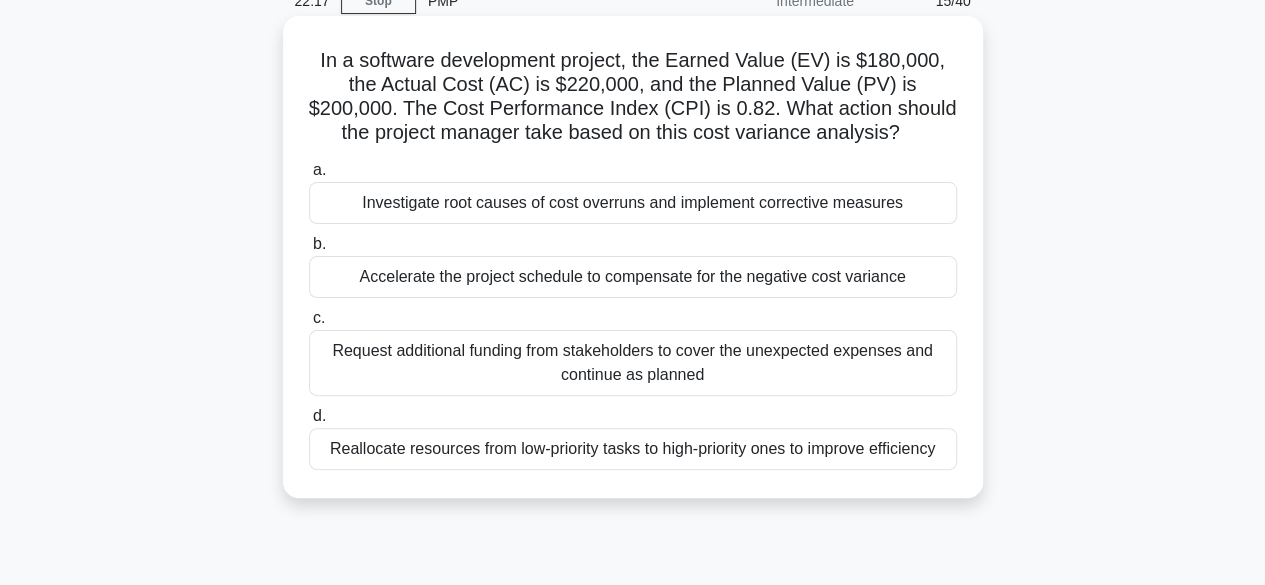 scroll, scrollTop: 95, scrollLeft: 0, axis: vertical 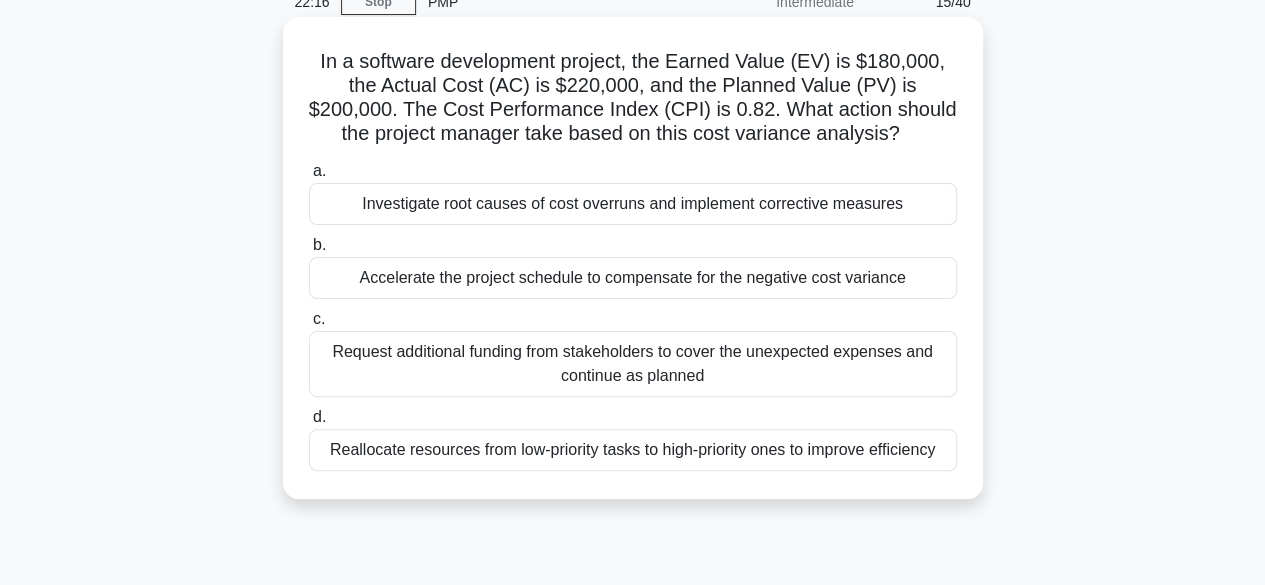 click on "Investigate root causes of cost overruns and implement corrective measures" at bounding box center [633, 204] 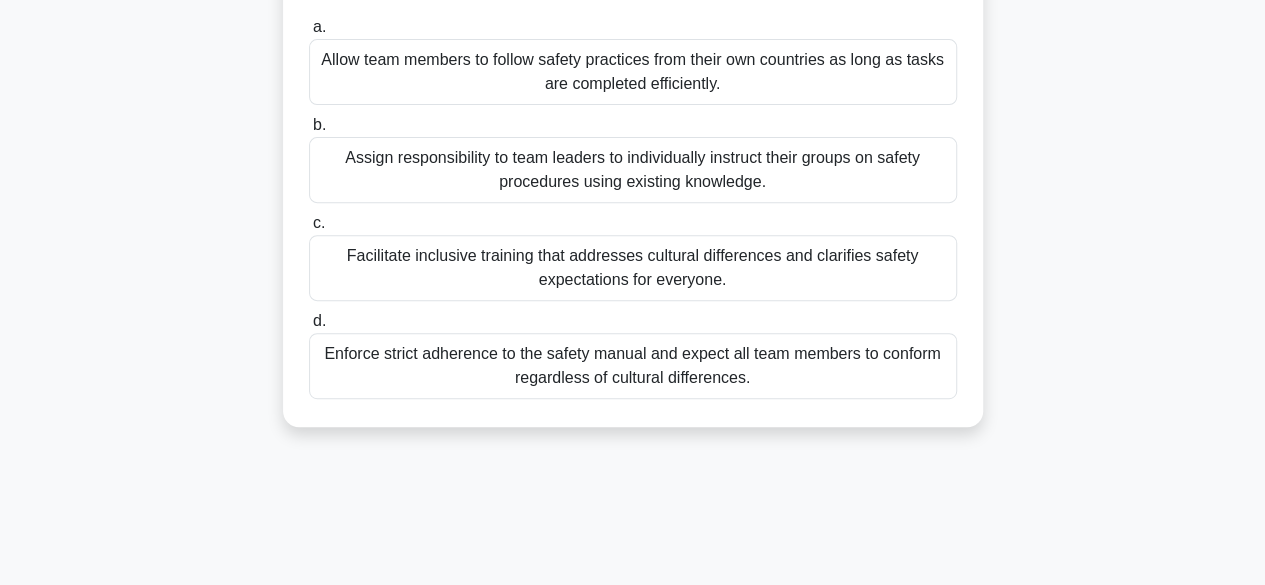 scroll, scrollTop: 290, scrollLeft: 0, axis: vertical 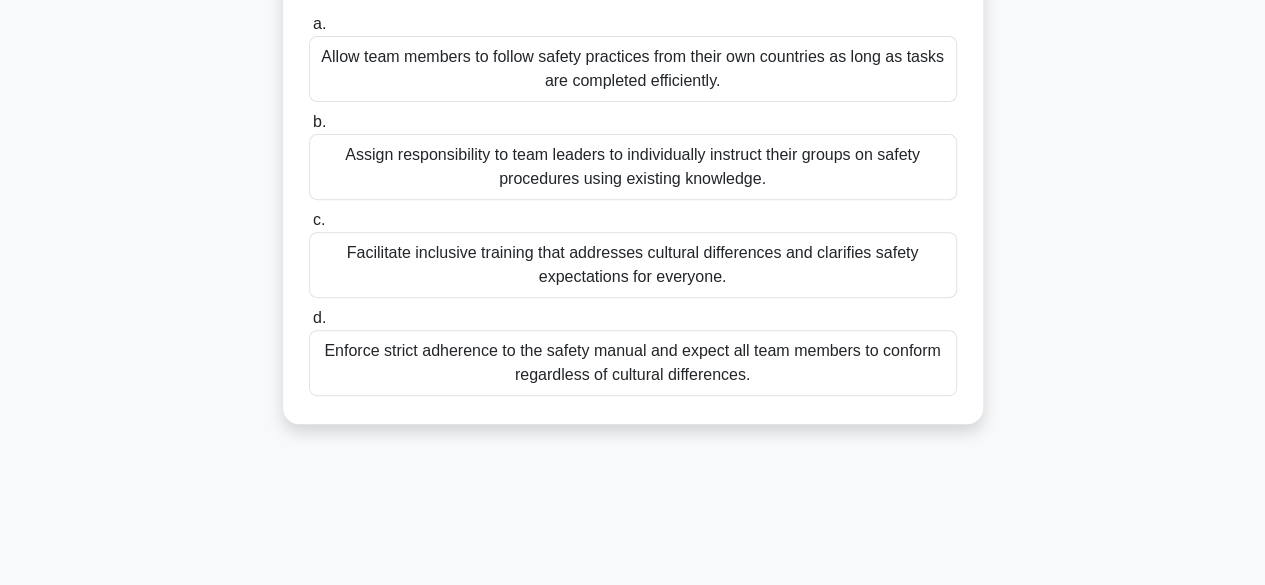click on "Facilitate inclusive training that addresses cultural differences and clarifies safety expectations for everyone." at bounding box center (633, 265) 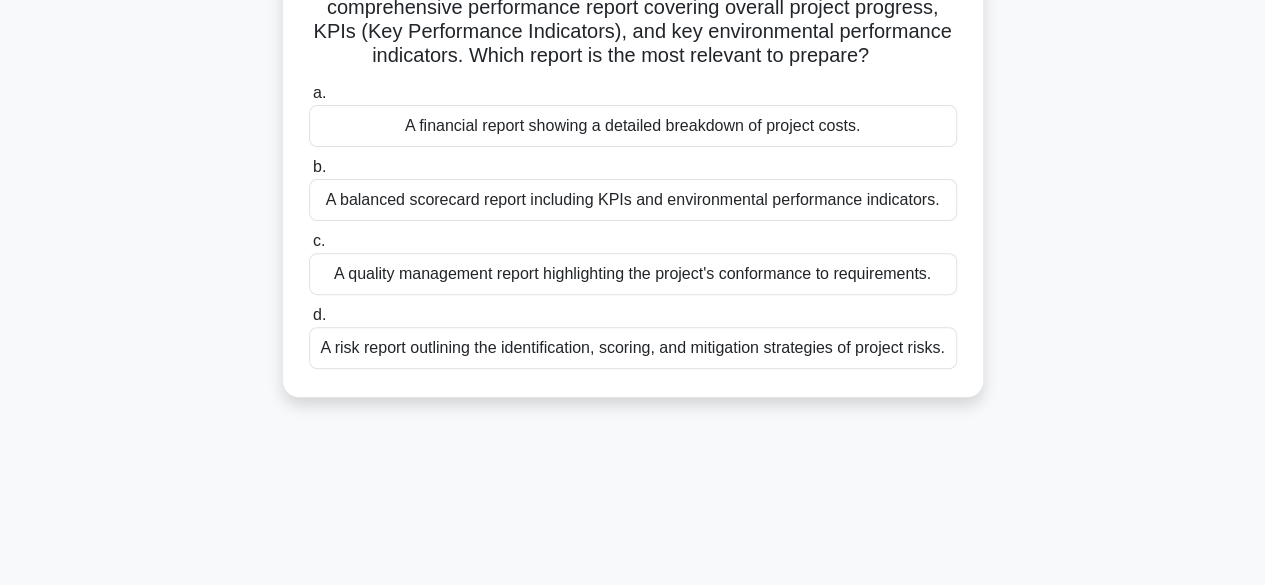 scroll, scrollTop: 230, scrollLeft: 0, axis: vertical 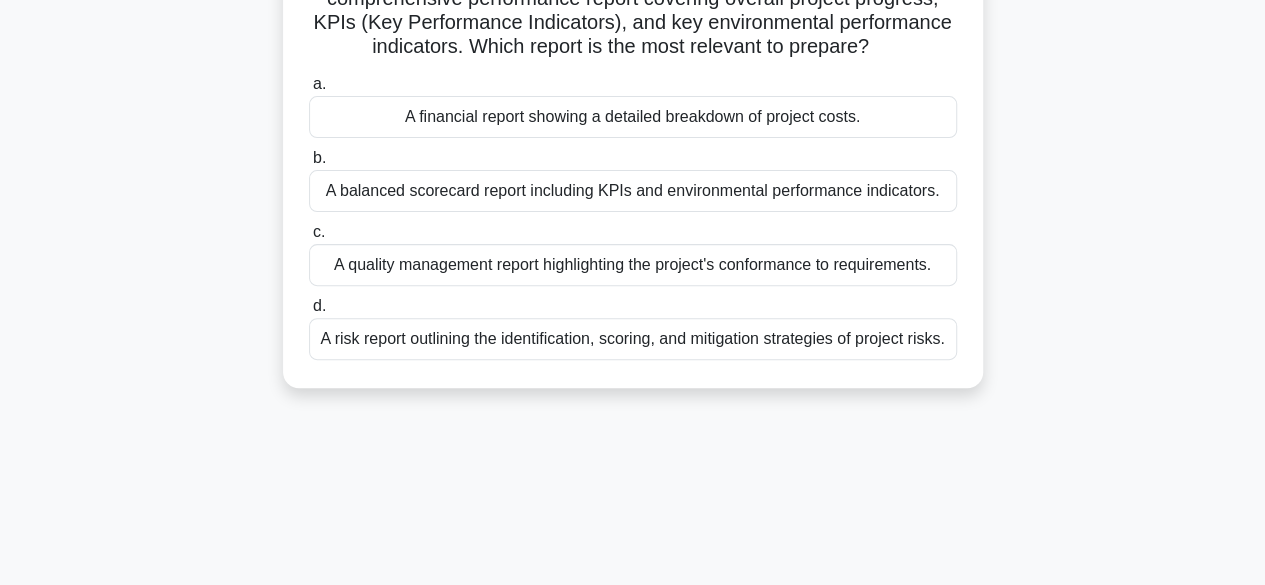 click on "A balanced scorecard report including KPIs and environmental performance indicators." at bounding box center [633, 191] 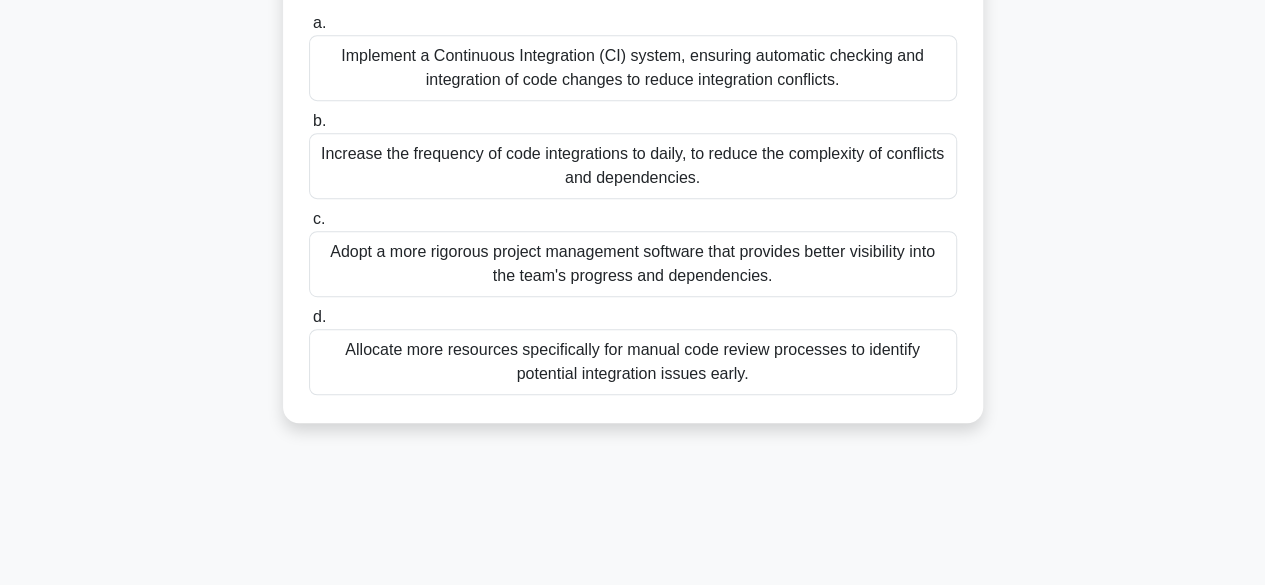 scroll, scrollTop: 465, scrollLeft: 0, axis: vertical 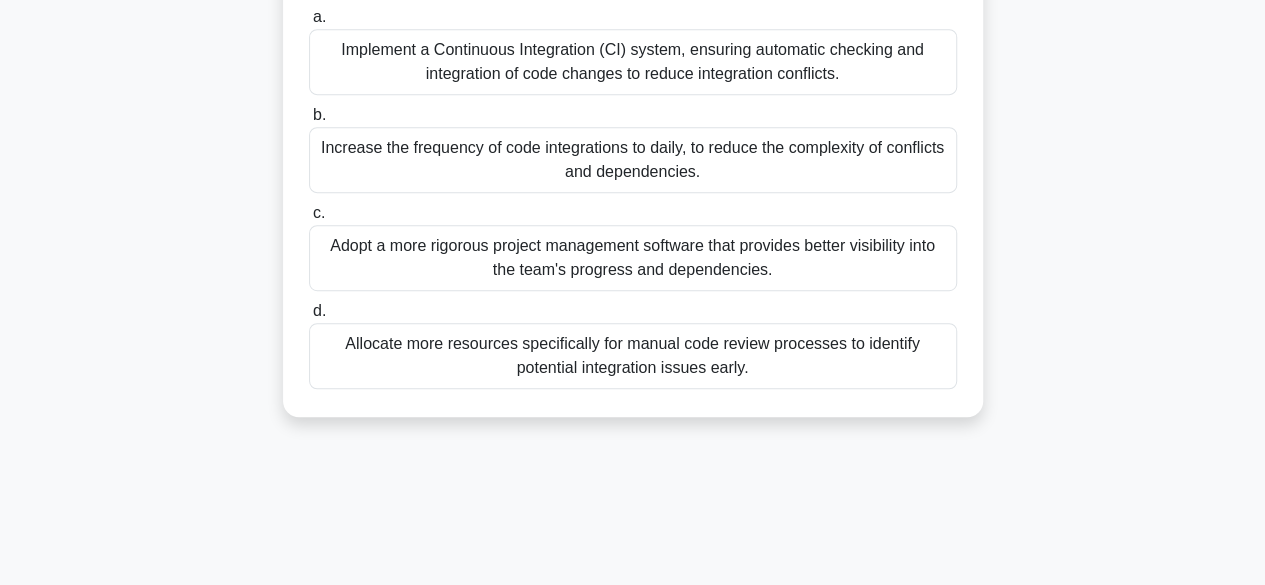 click on "Implement a Continuous Integration (CI) system, ensuring automatic checking and integration of code changes to reduce integration conflicts." at bounding box center (633, 62) 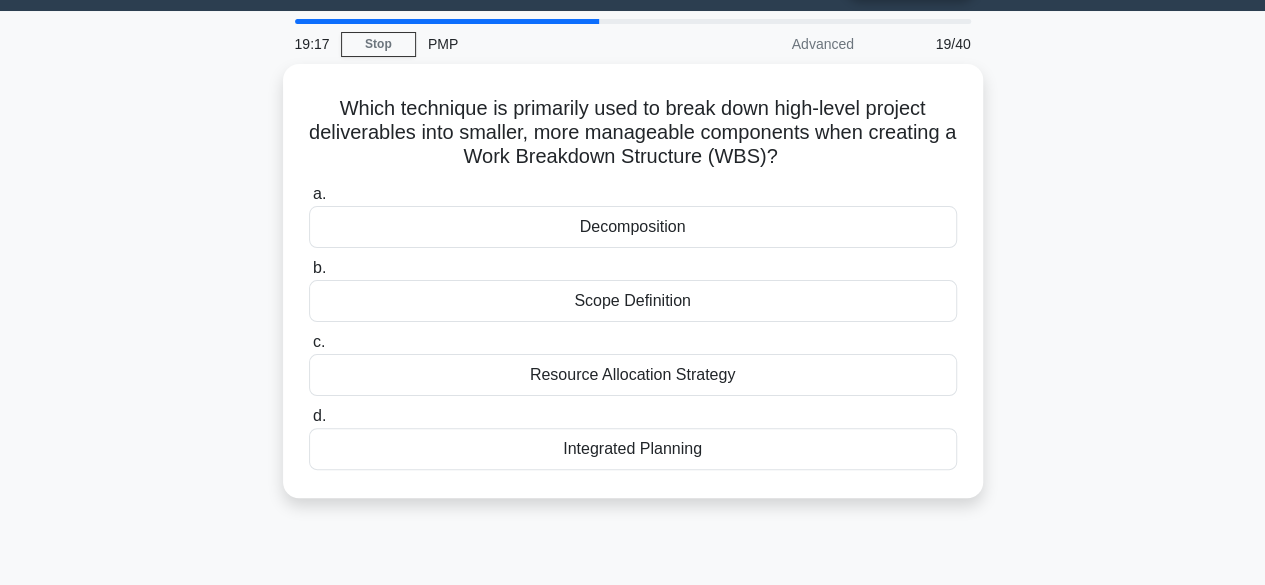 scroll, scrollTop: 51, scrollLeft: 0, axis: vertical 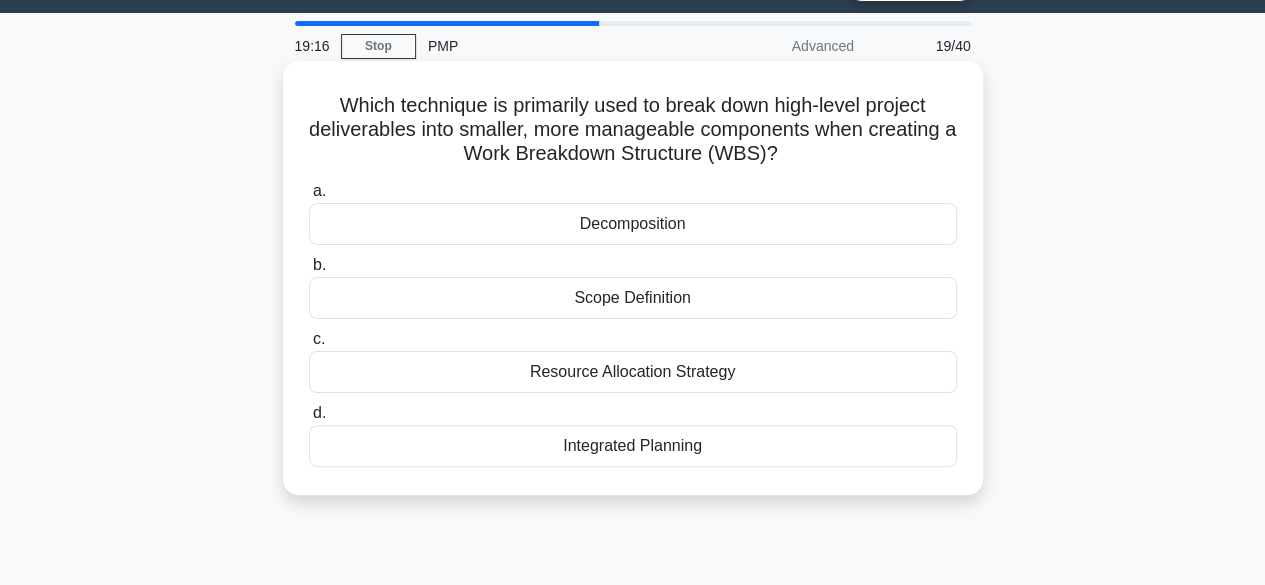 click on "Decomposition" at bounding box center (633, 224) 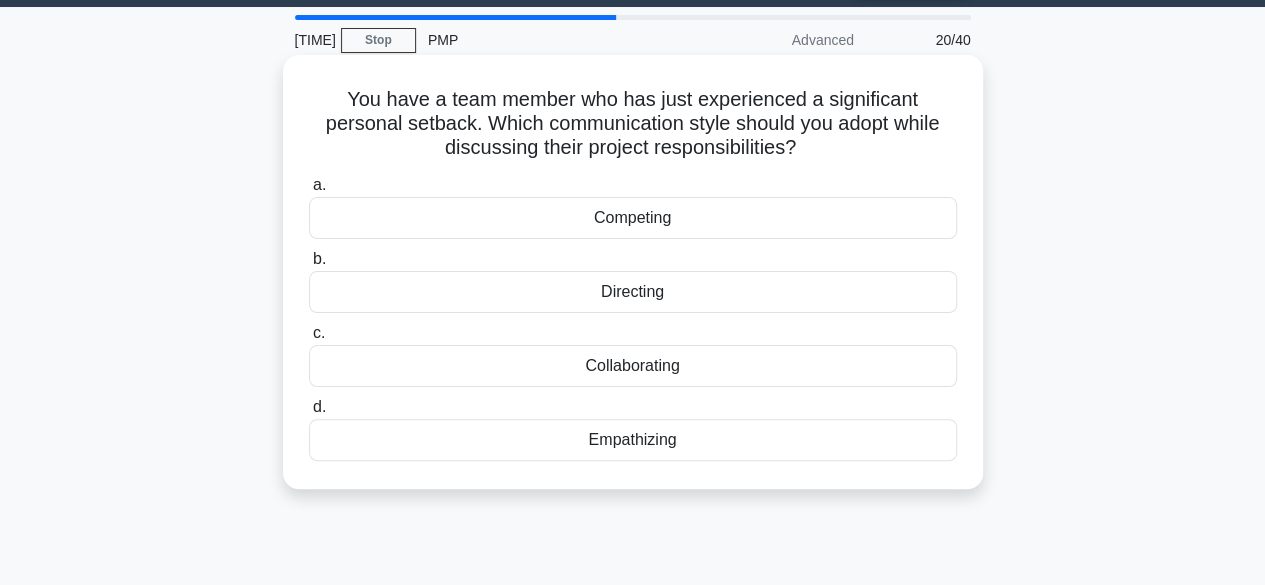 scroll, scrollTop: 60, scrollLeft: 0, axis: vertical 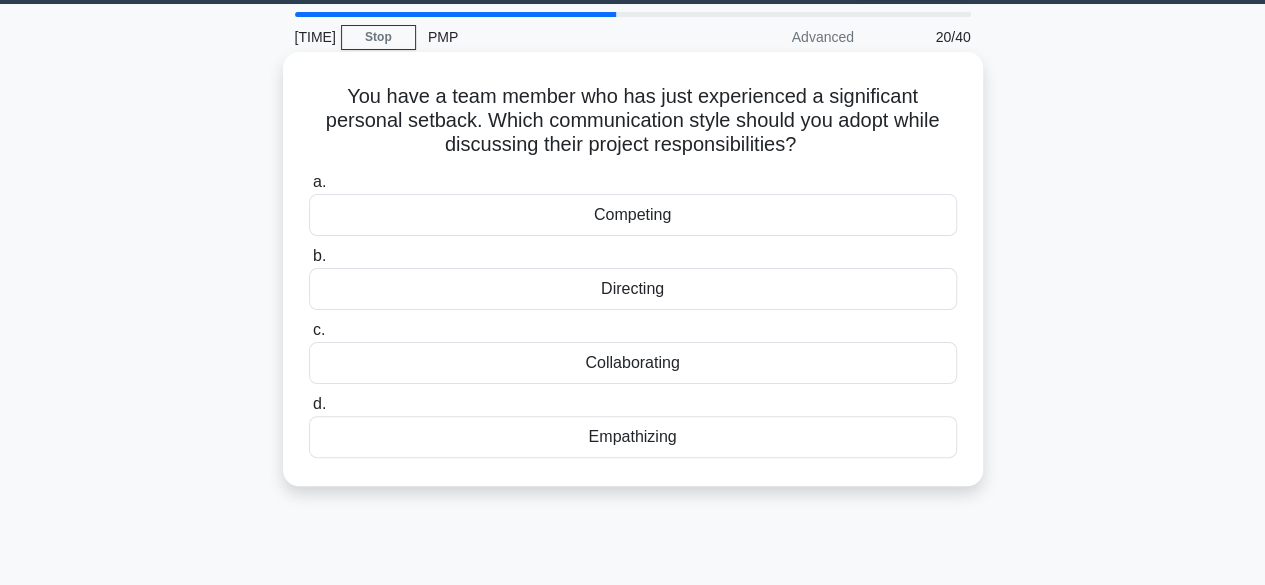 click on "Empathizing" at bounding box center (633, 437) 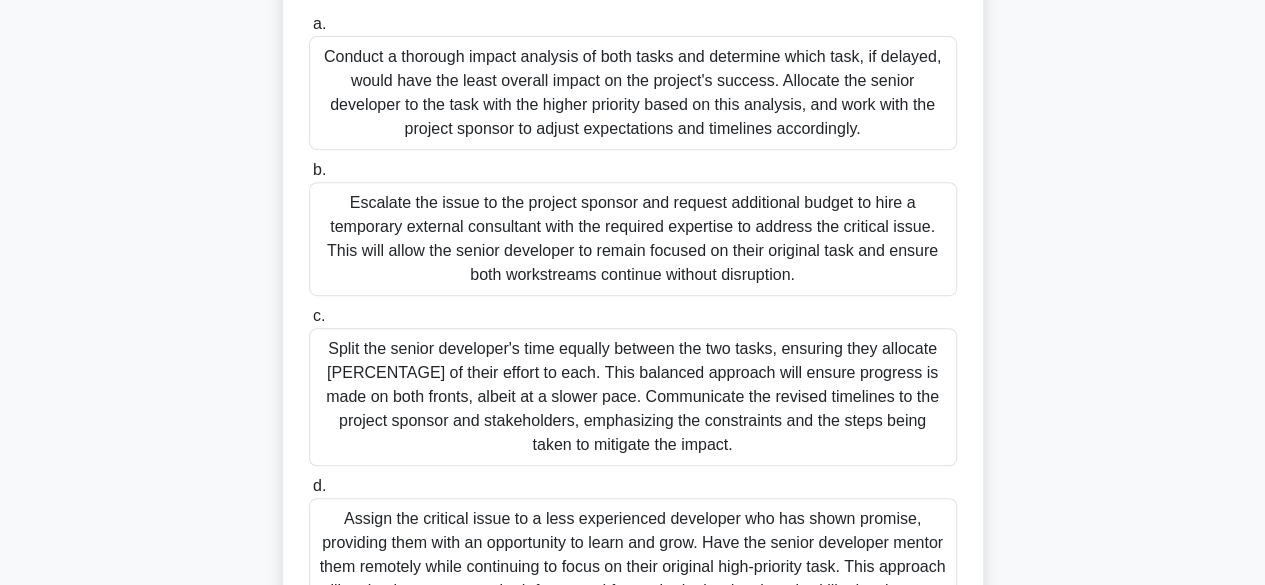 scroll, scrollTop: 409, scrollLeft: 0, axis: vertical 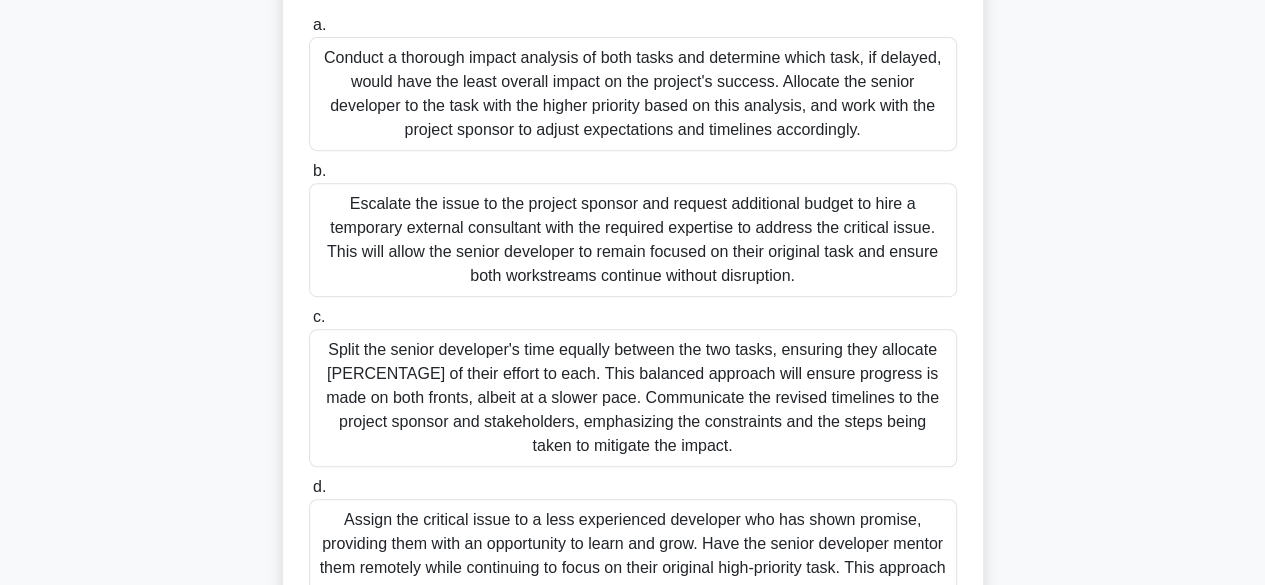 click on "Conduct a thorough impact analysis of both tasks and determine which task, if delayed, would have the least overall impact on the project's success. Allocate the senior developer to the task with the higher priority based on this analysis, and work with the project sponsor to adjust expectations and timelines accordingly." at bounding box center [633, 94] 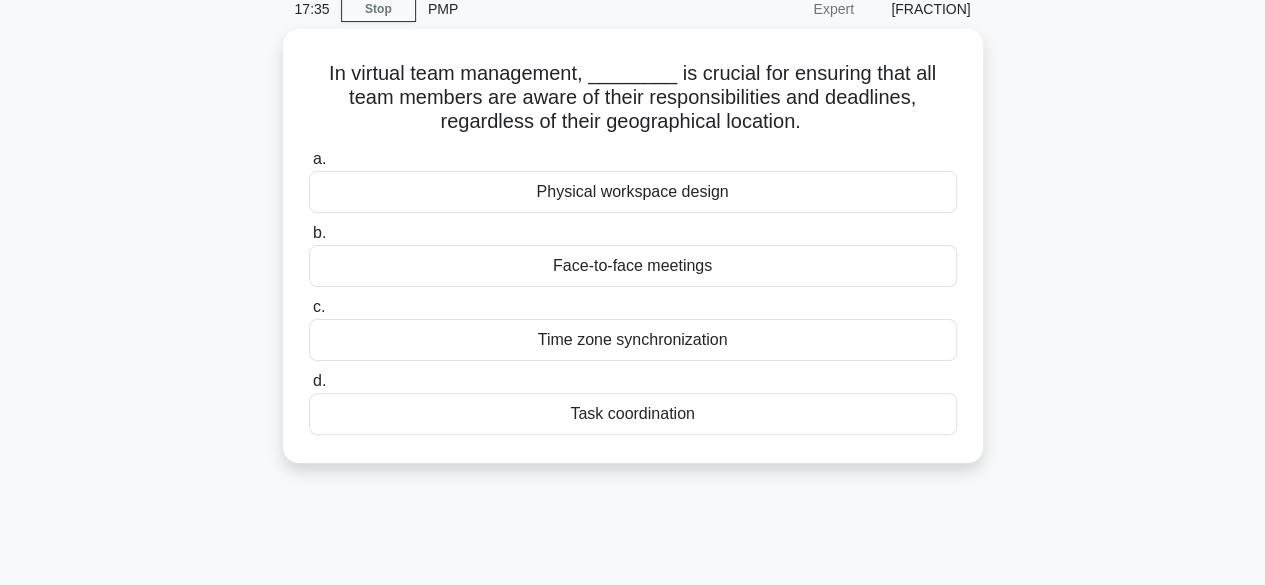 scroll, scrollTop: 89, scrollLeft: 0, axis: vertical 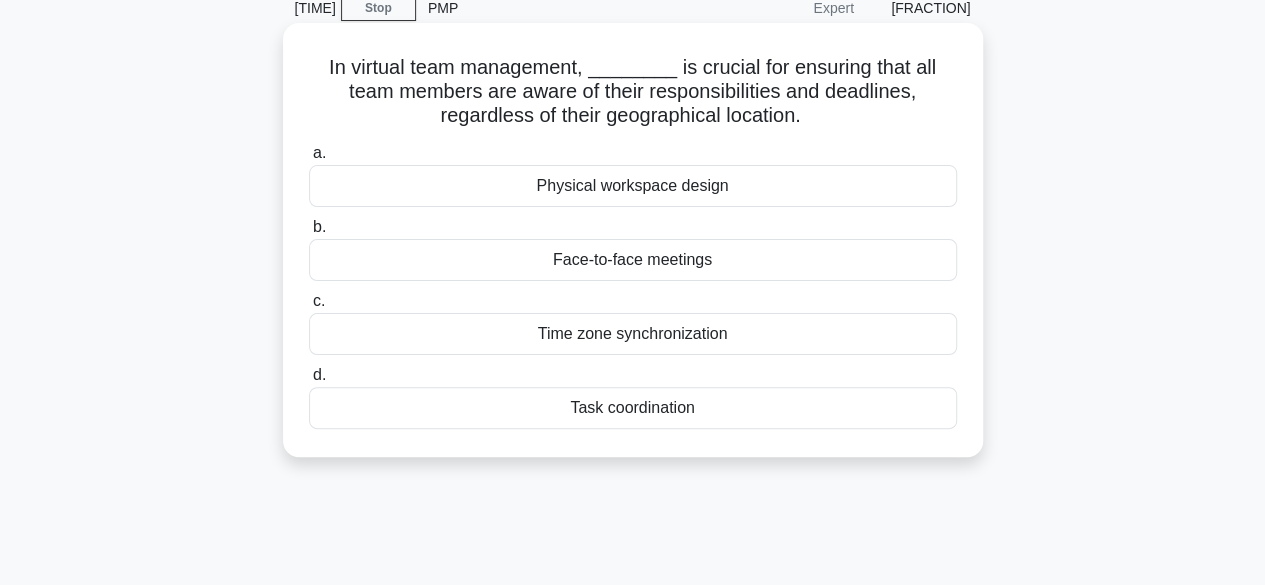 click on "Task coordination" at bounding box center [633, 408] 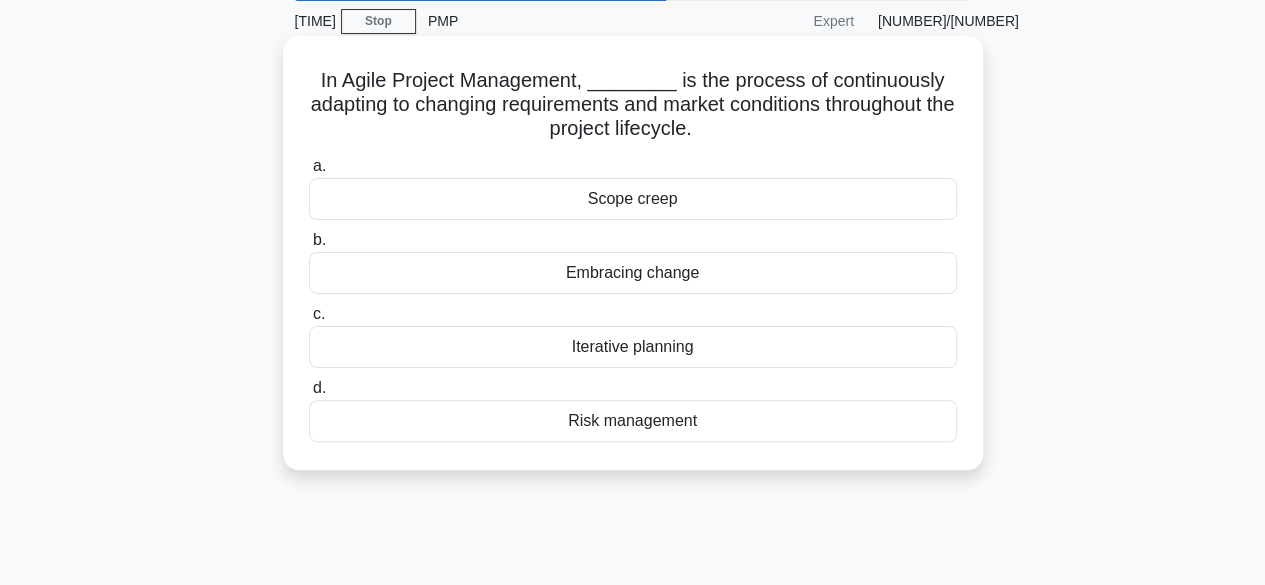 scroll, scrollTop: 77, scrollLeft: 0, axis: vertical 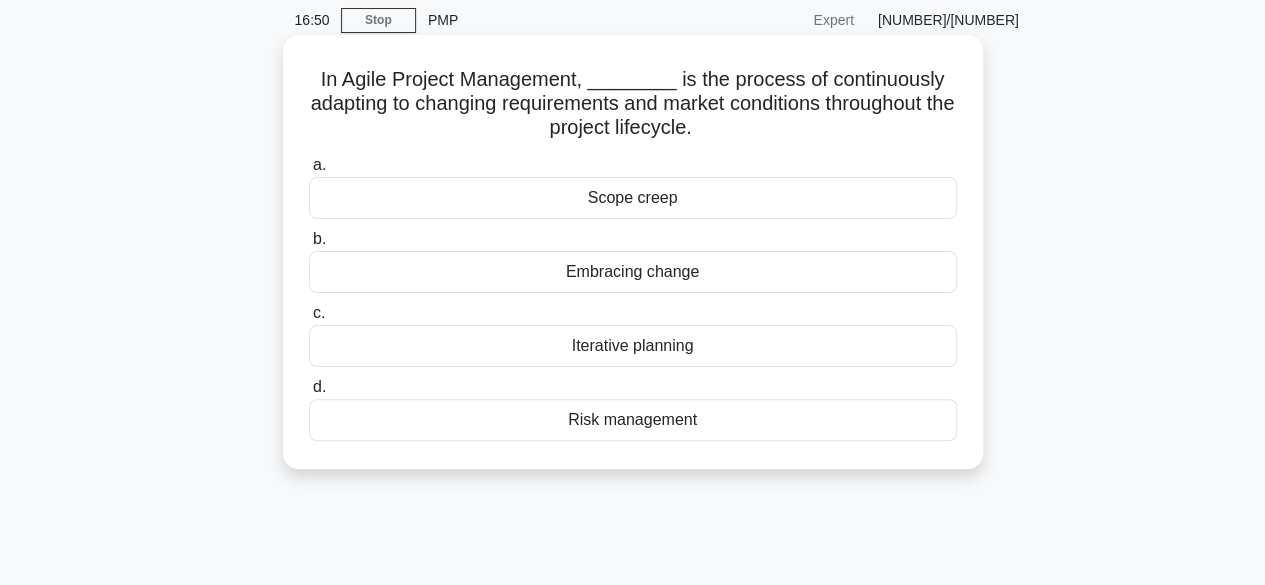 click on "Iterative planning" at bounding box center [633, 346] 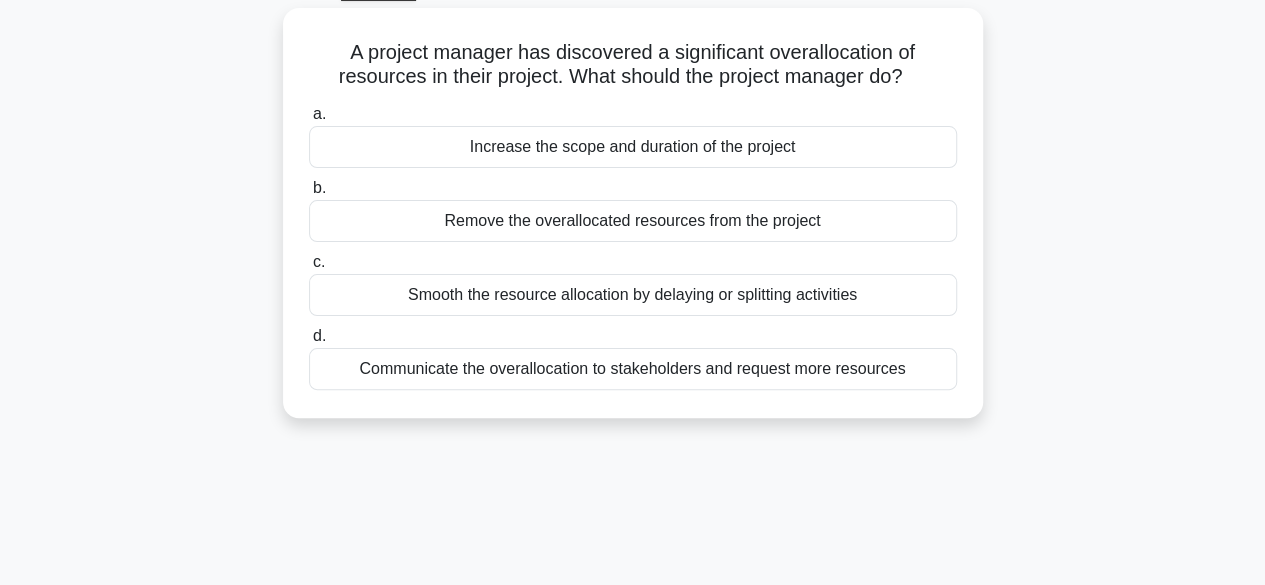 scroll, scrollTop: 110, scrollLeft: 0, axis: vertical 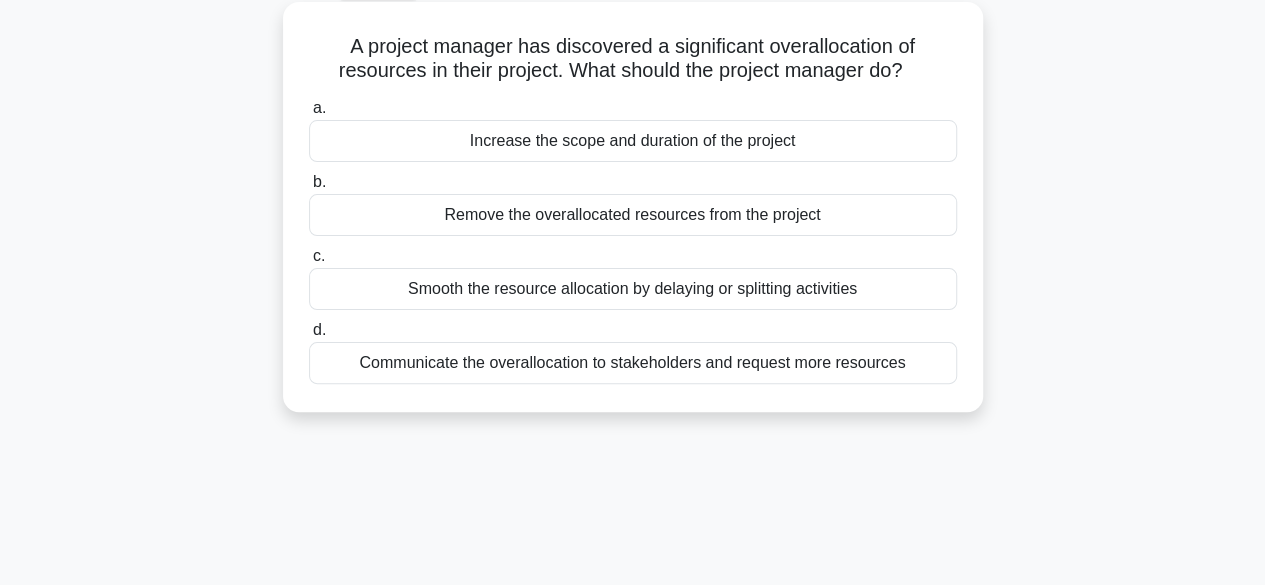 click on "Smooth the resource allocation by delaying or splitting activities" at bounding box center [633, 289] 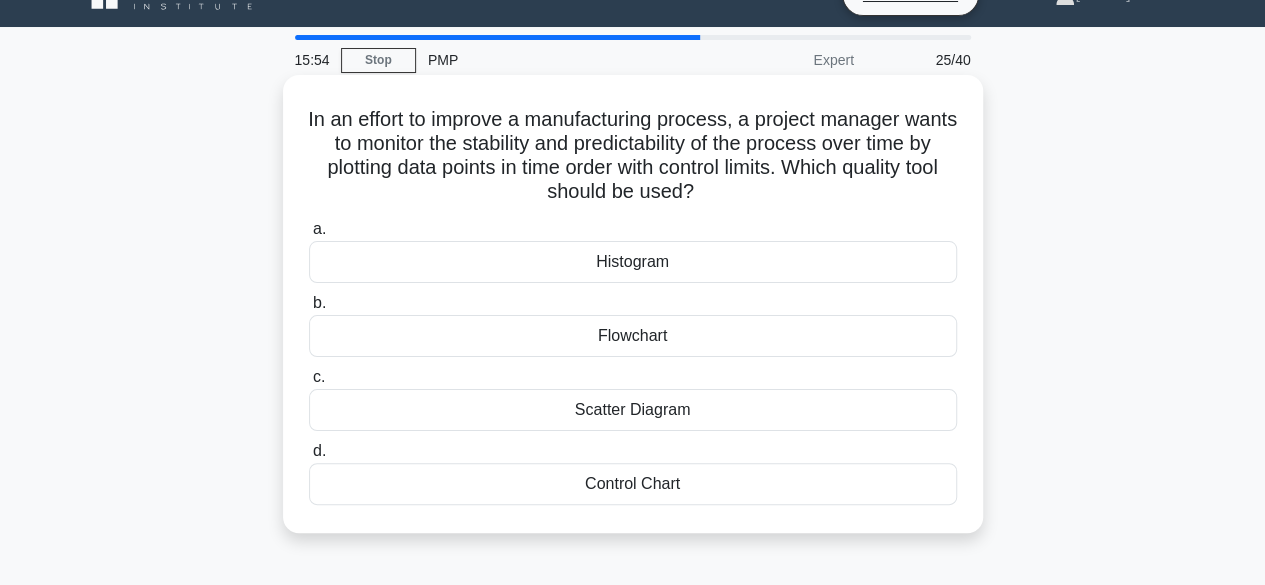 scroll, scrollTop: 38, scrollLeft: 0, axis: vertical 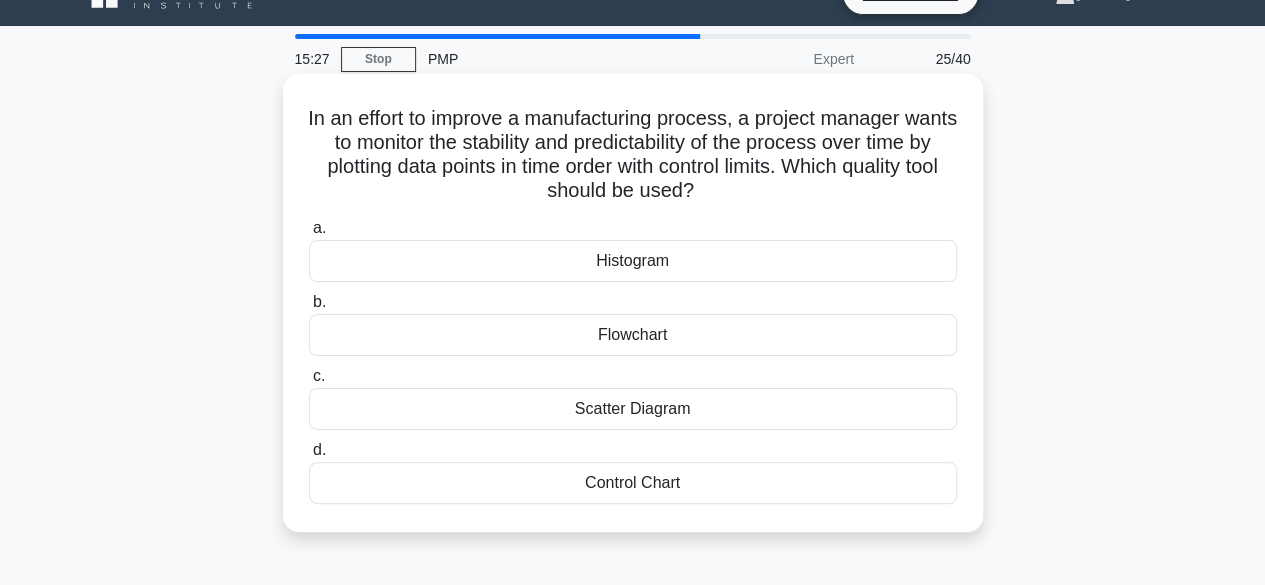 click on "Scatter Diagram" at bounding box center [633, 409] 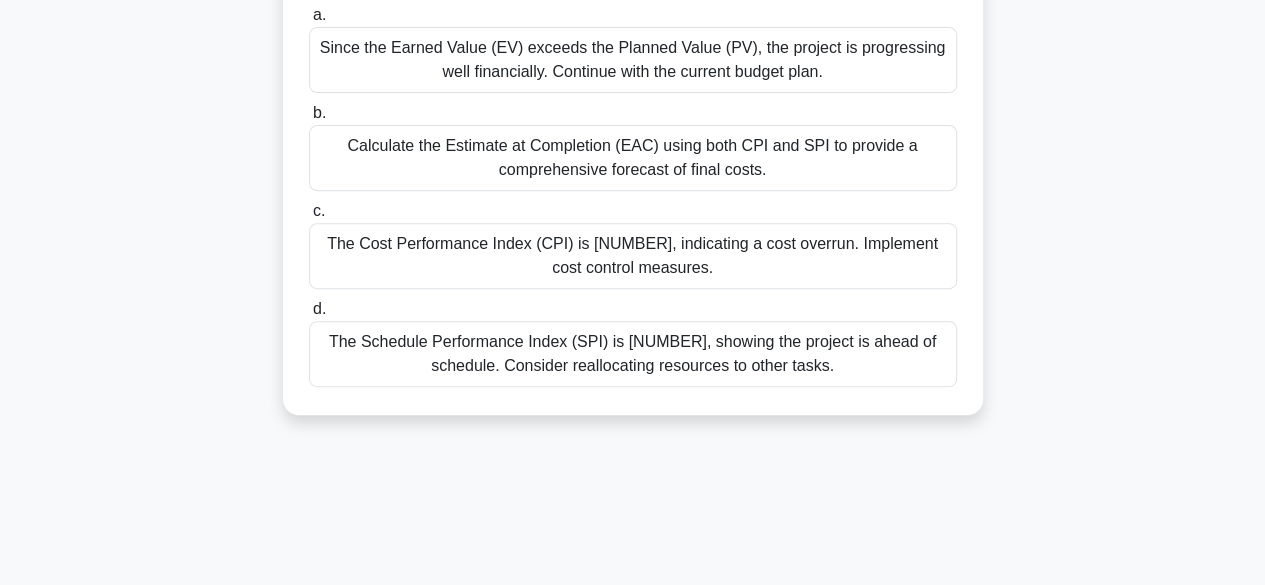 scroll, scrollTop: 303, scrollLeft: 0, axis: vertical 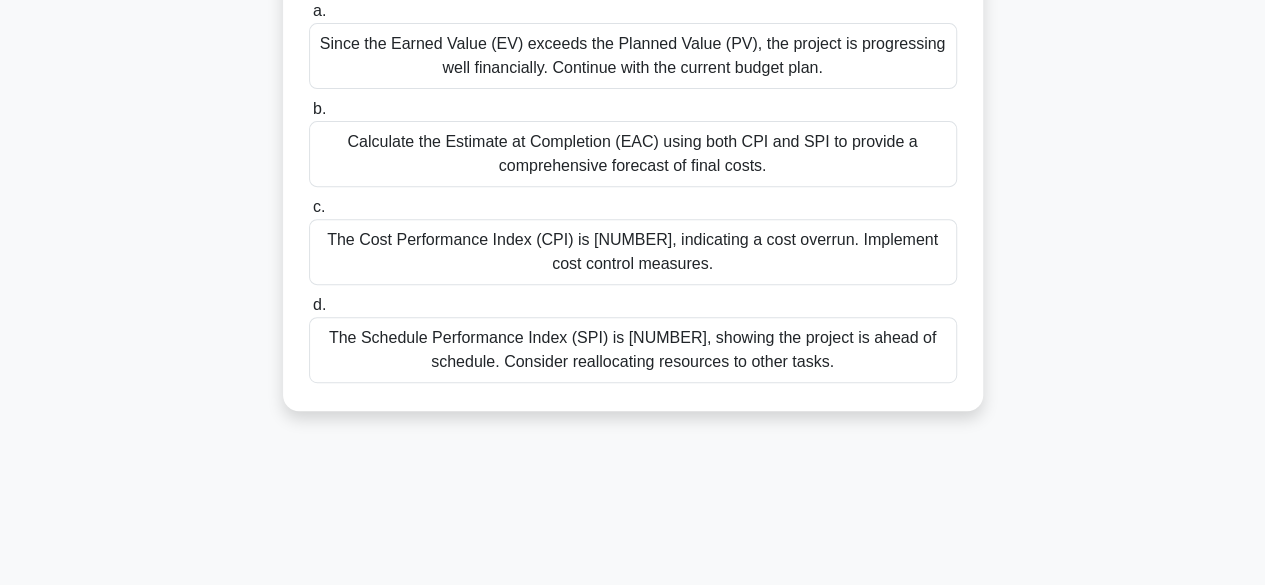 click on "The Cost Performance Index (CPI) is [NUMBER], indicating a cost overrun. Implement cost control measures." at bounding box center [633, 252] 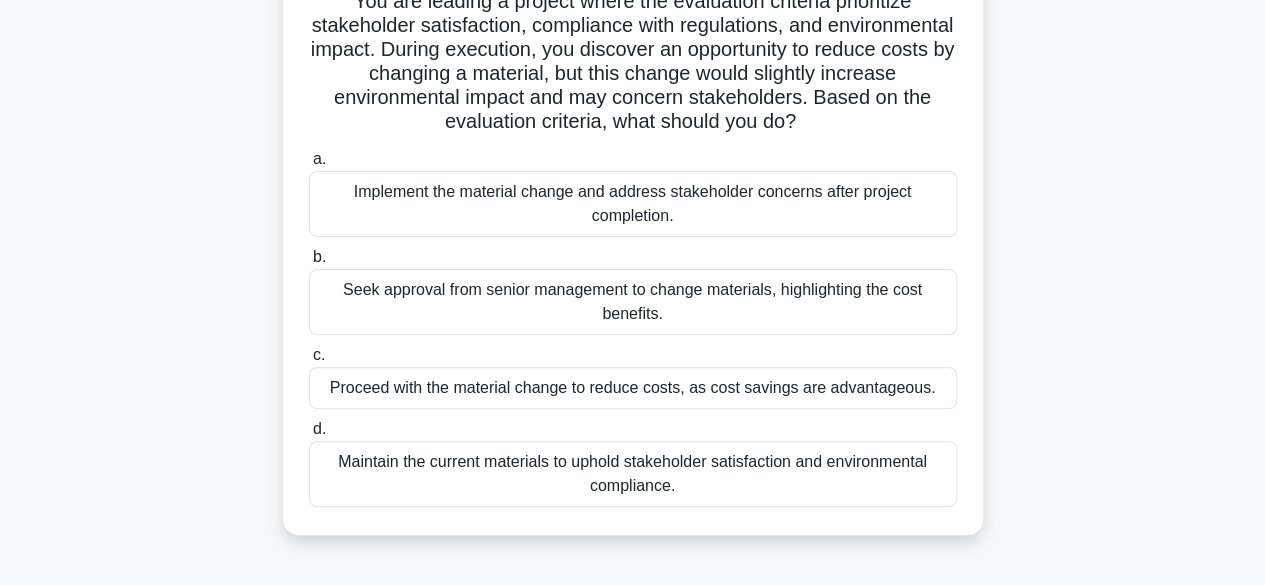 scroll, scrollTop: 159, scrollLeft: 0, axis: vertical 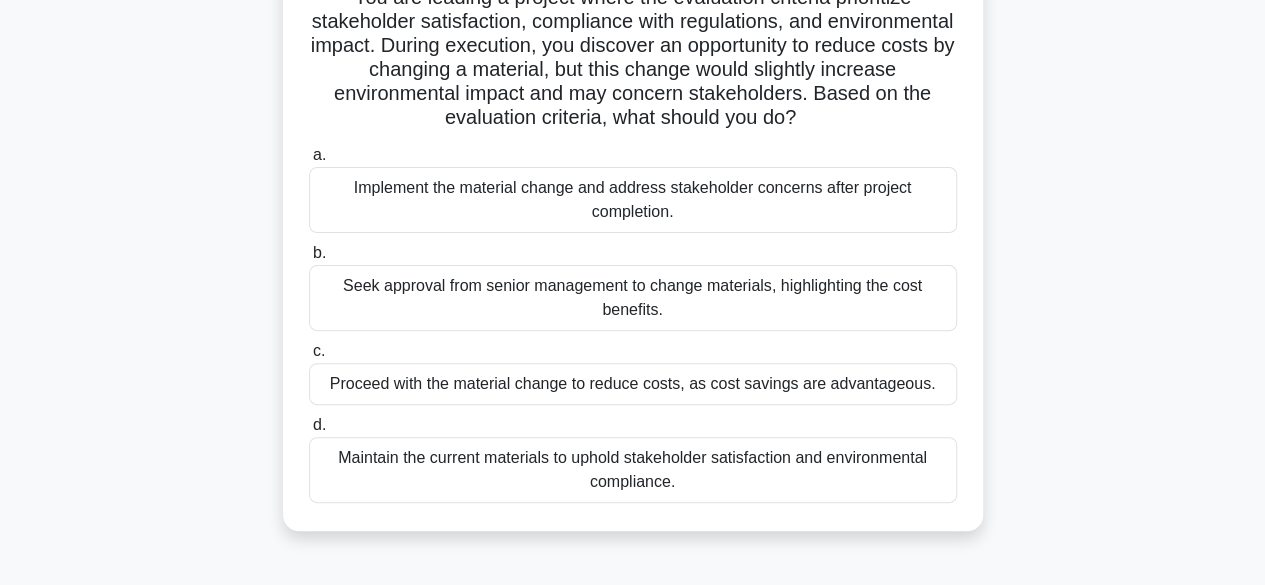 click on "Maintain the current materials to uphold stakeholder satisfaction and environmental compliance." at bounding box center [633, 470] 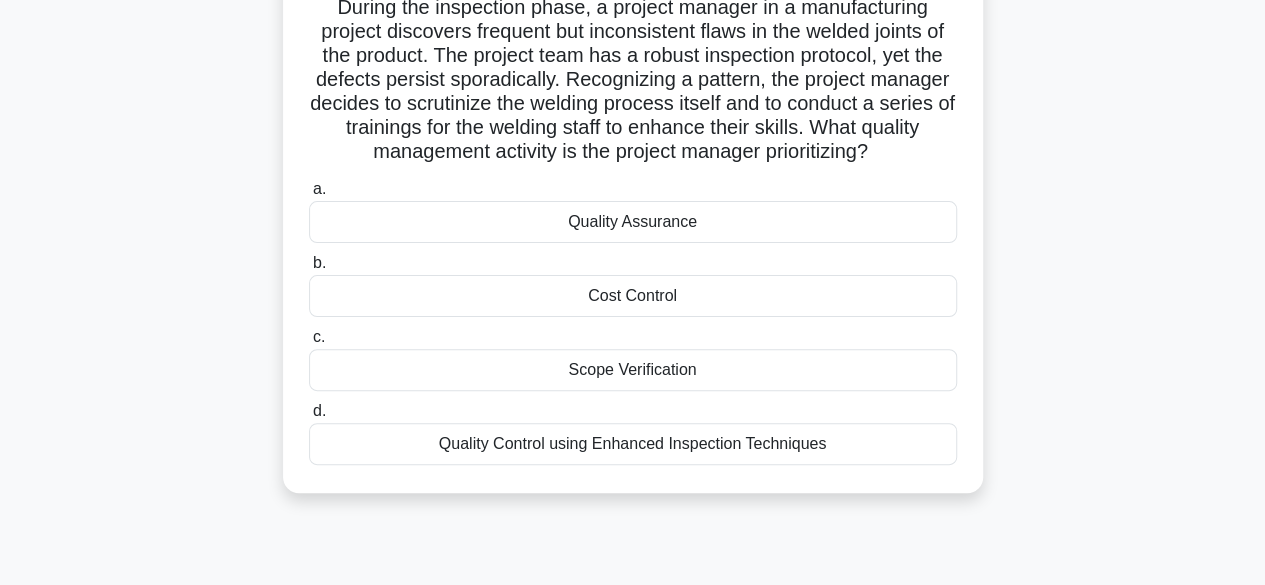 scroll, scrollTop: 153, scrollLeft: 0, axis: vertical 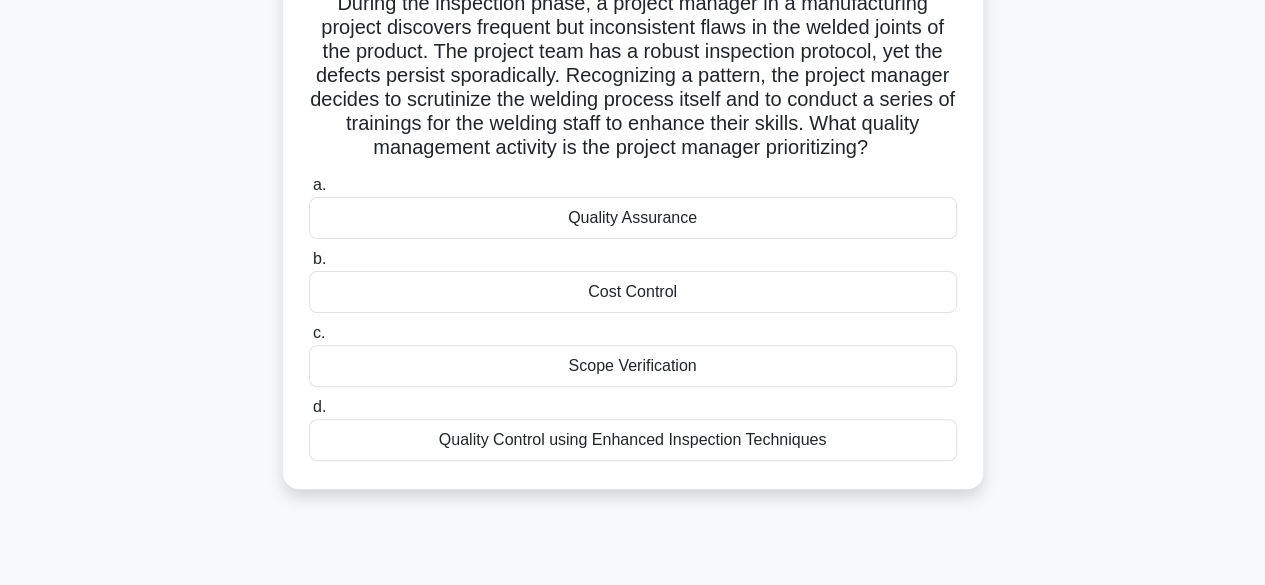 click on "Quality Control using Enhanced Inspection Techniques" at bounding box center [633, 440] 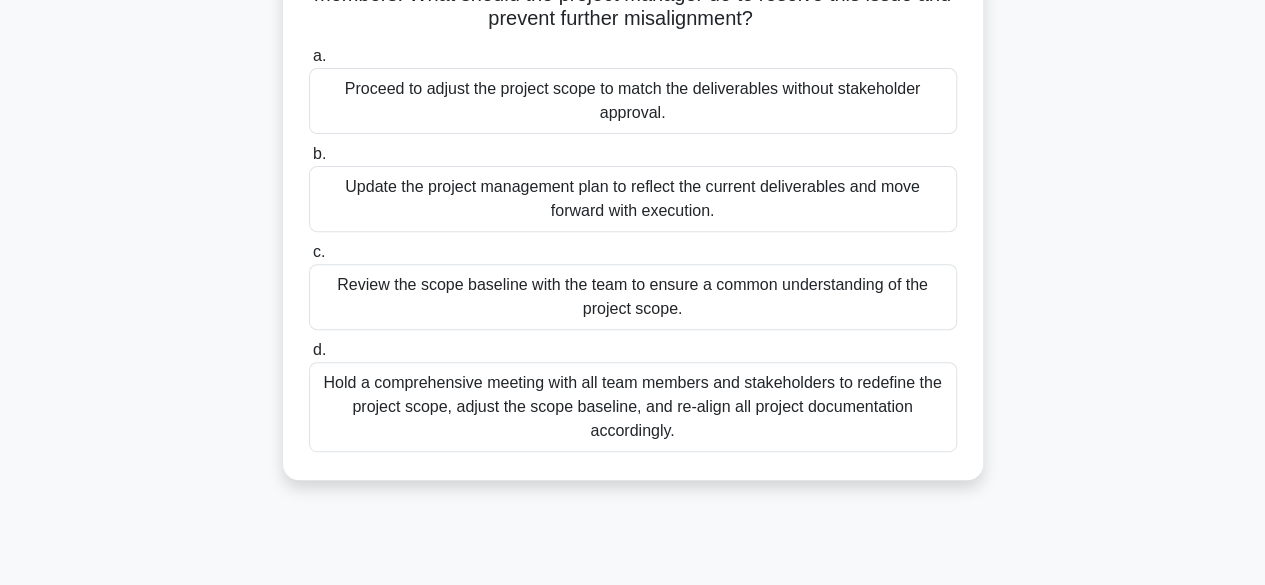 scroll, scrollTop: 266, scrollLeft: 0, axis: vertical 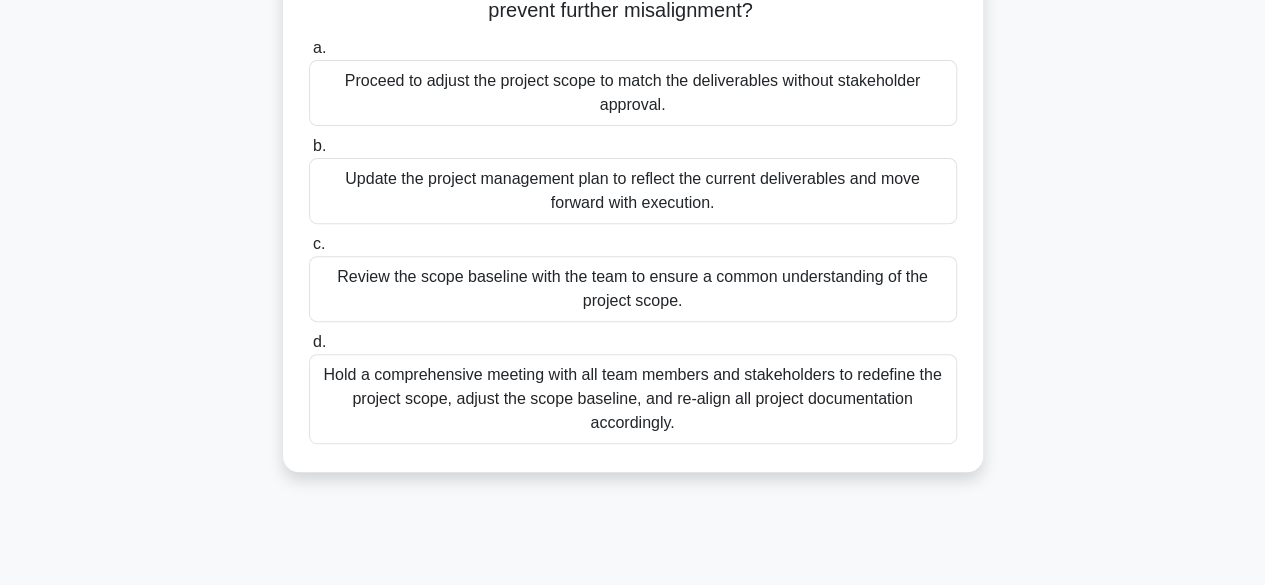 click on "Review the scope baseline with the team to ensure a common understanding of the project scope." at bounding box center [633, 289] 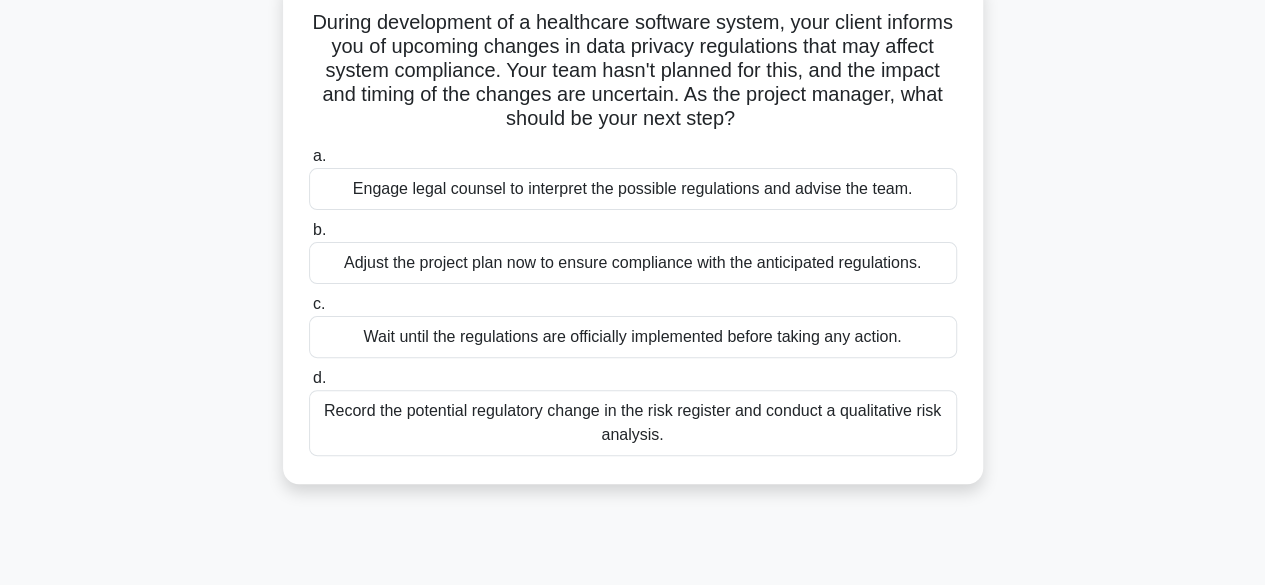 scroll, scrollTop: 142, scrollLeft: 0, axis: vertical 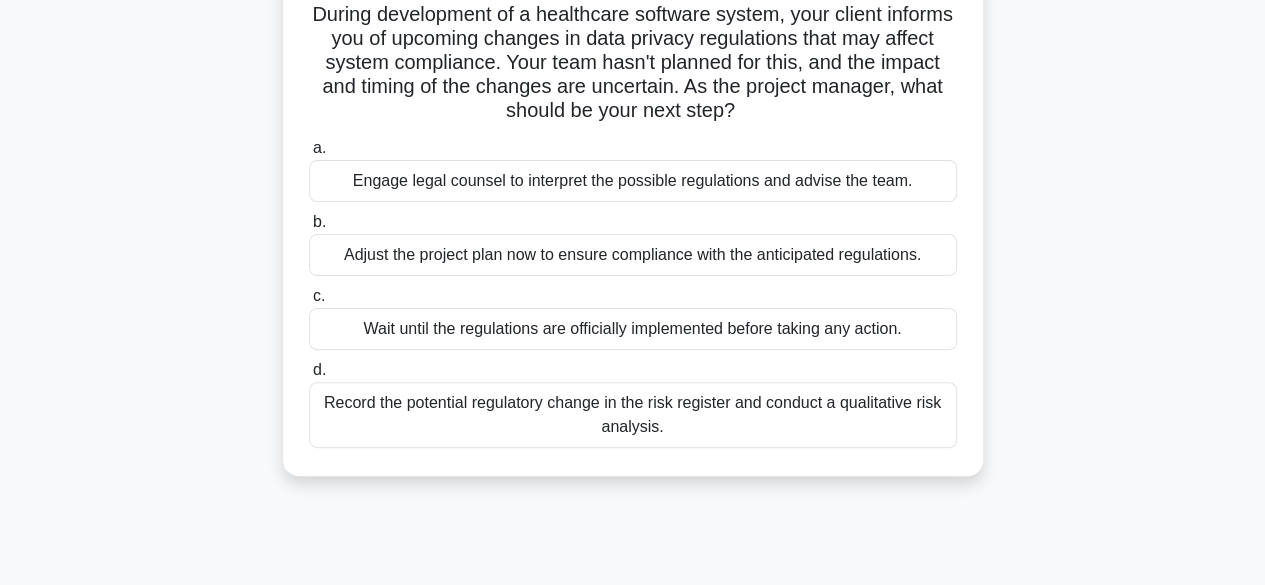 click on "Record the potential regulatory change in the risk register and conduct a qualitative risk analysis." at bounding box center [633, 415] 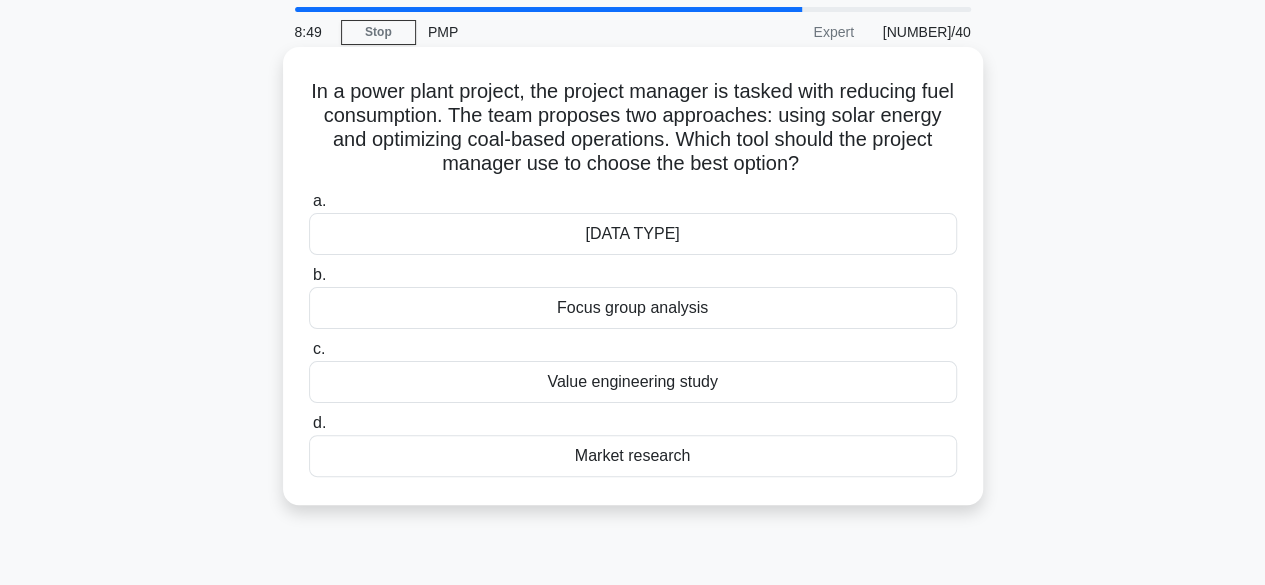 scroll, scrollTop: 64, scrollLeft: 0, axis: vertical 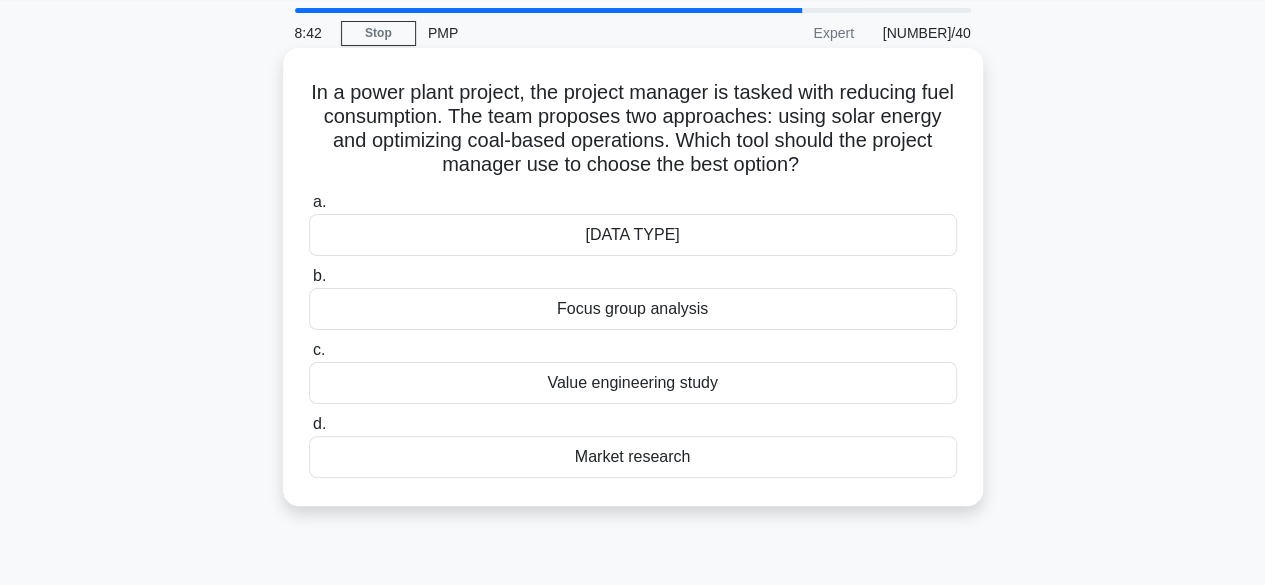click on "Value engineering study" at bounding box center [633, 383] 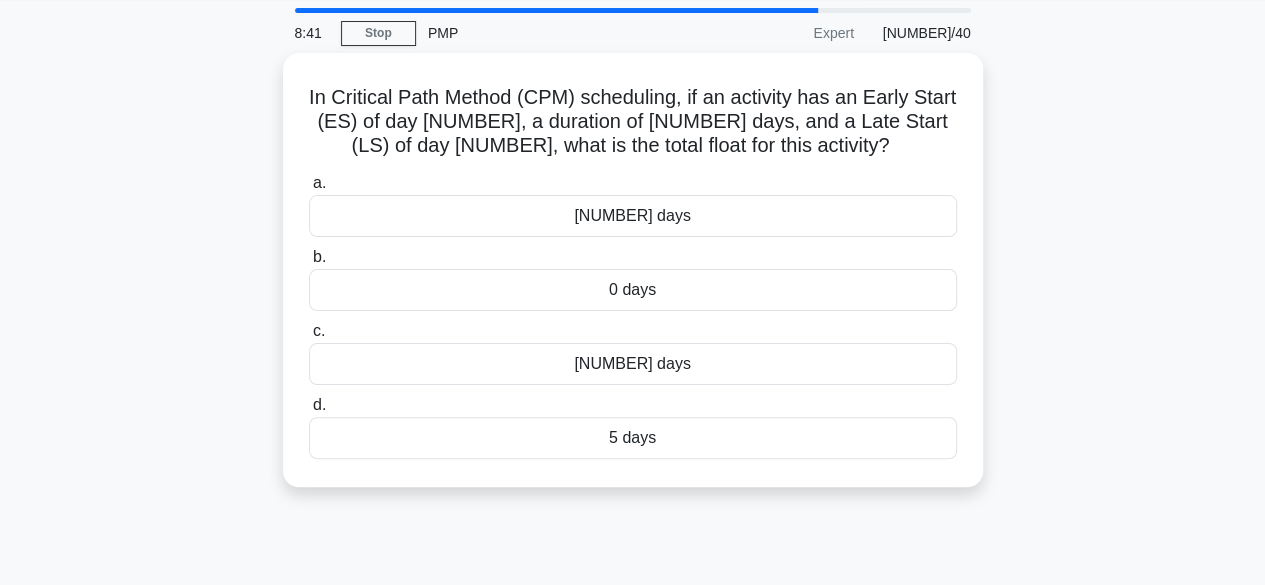 scroll, scrollTop: 0, scrollLeft: 0, axis: both 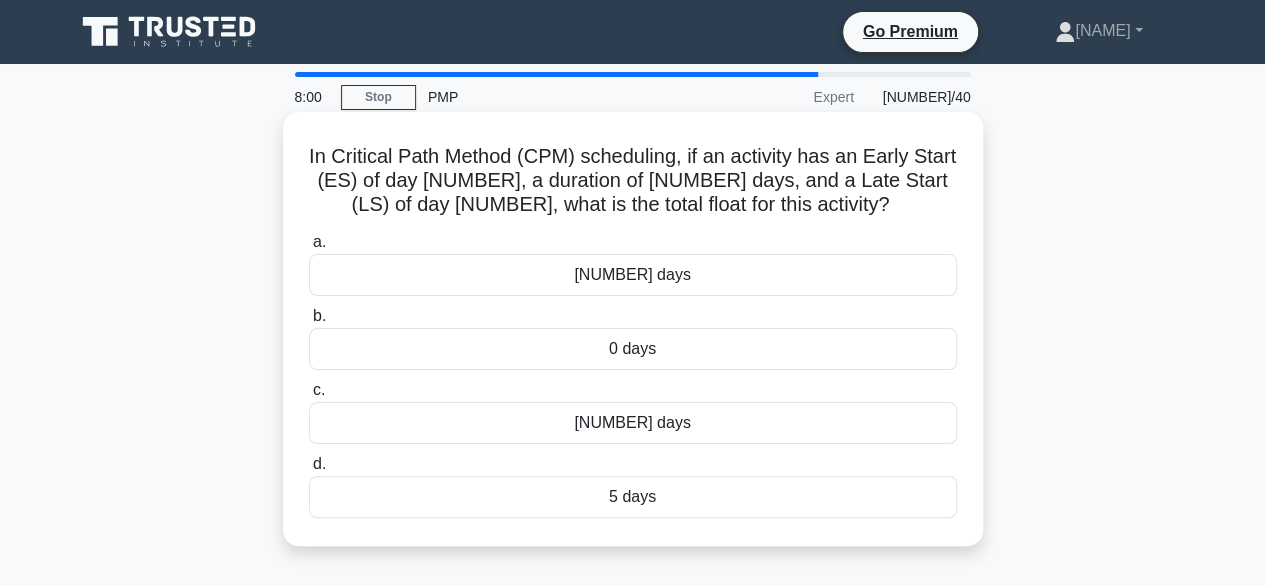 click on "[NUMBER] days" at bounding box center (633, 275) 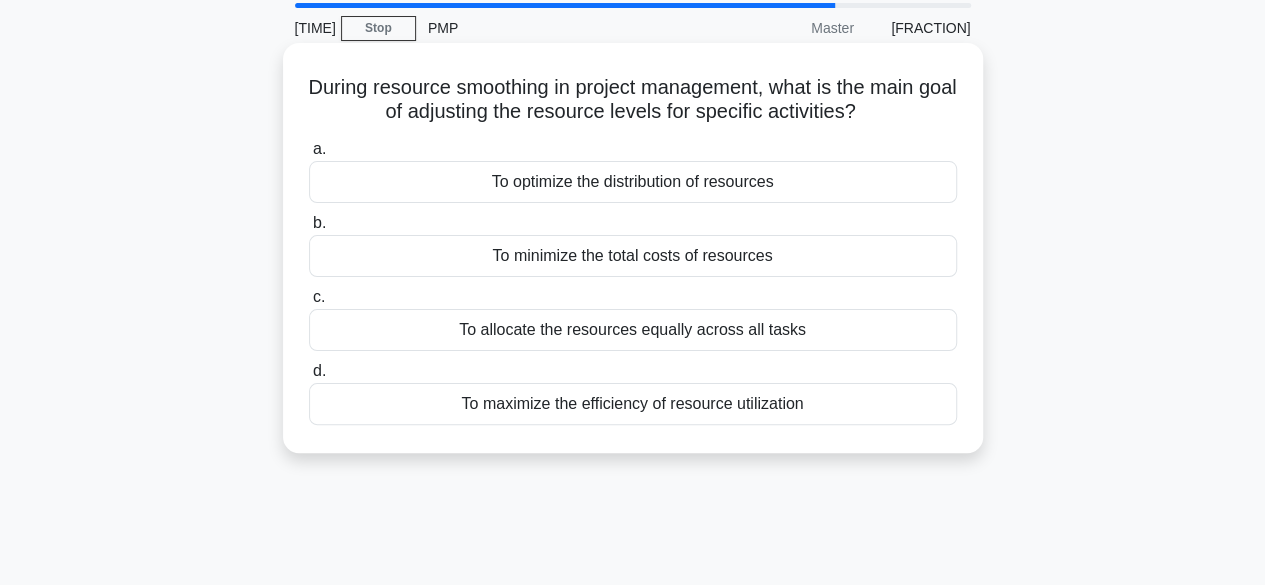 scroll, scrollTop: 70, scrollLeft: 0, axis: vertical 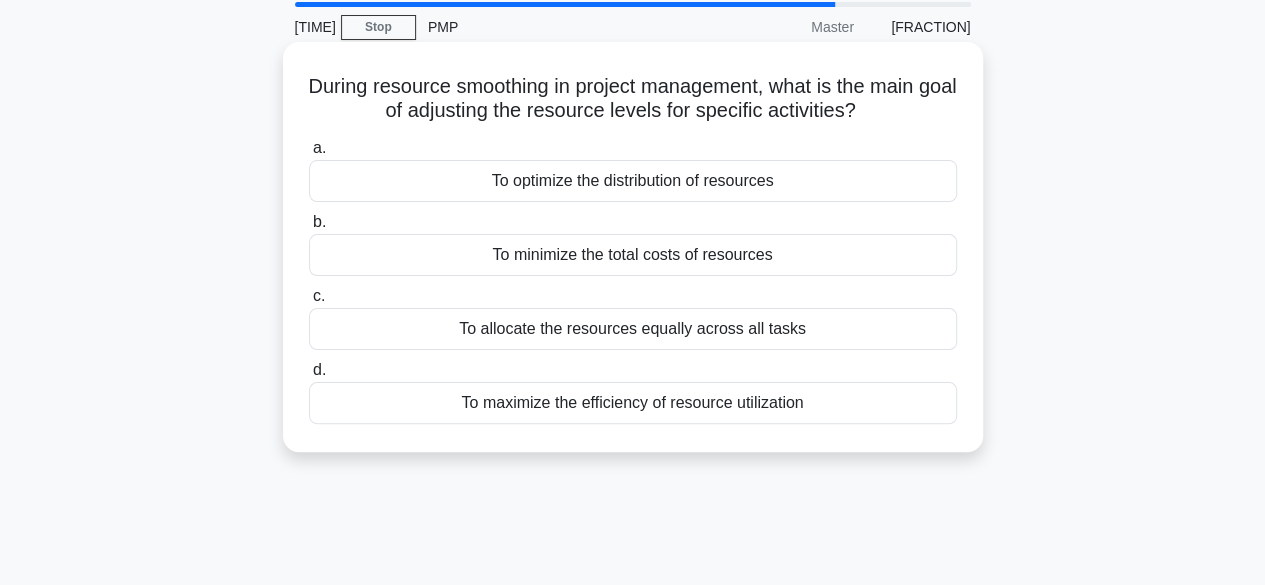 click on "To optimize the distribution of resources" at bounding box center [633, 181] 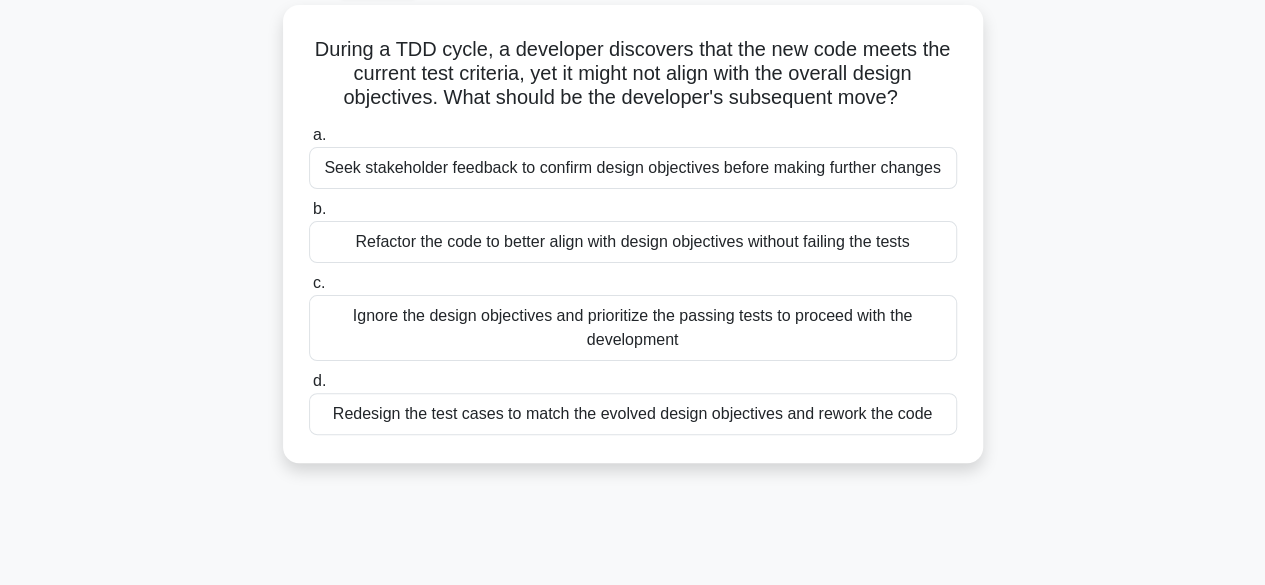 scroll, scrollTop: 113, scrollLeft: 0, axis: vertical 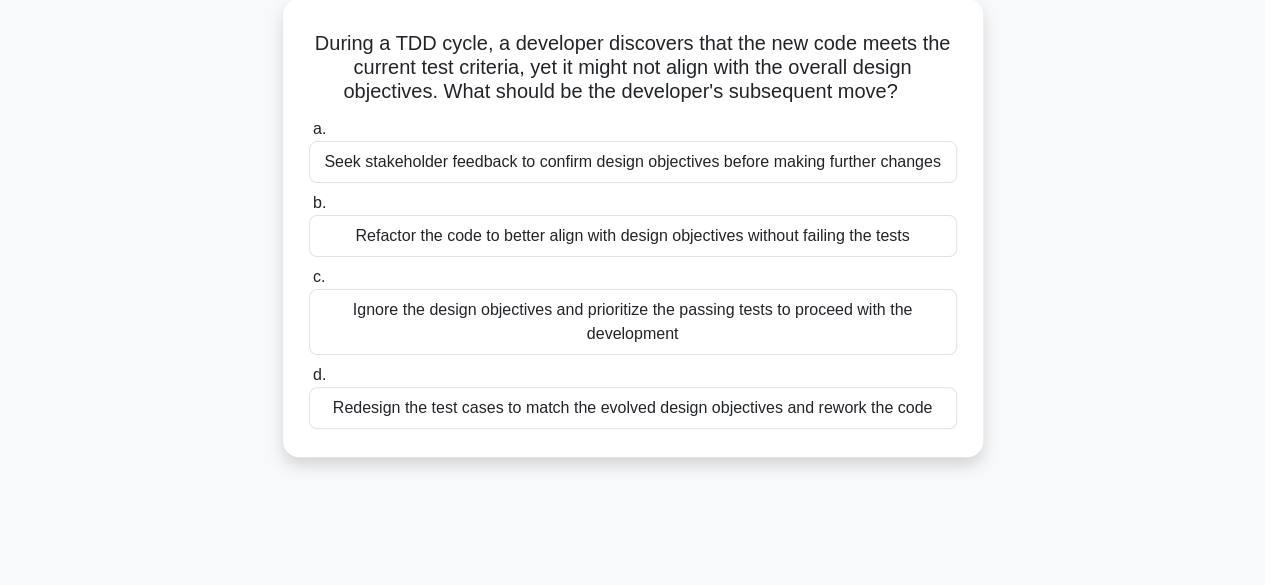 click on "Seek stakeholder feedback to confirm design objectives before making further changes" at bounding box center [633, 162] 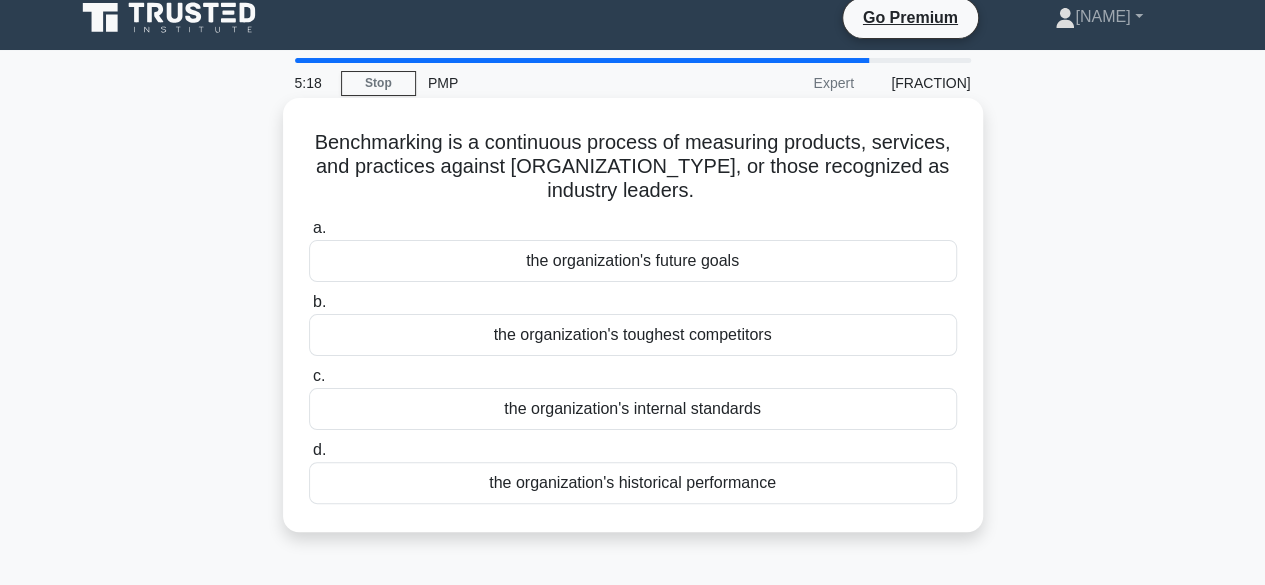 scroll, scrollTop: 12, scrollLeft: 0, axis: vertical 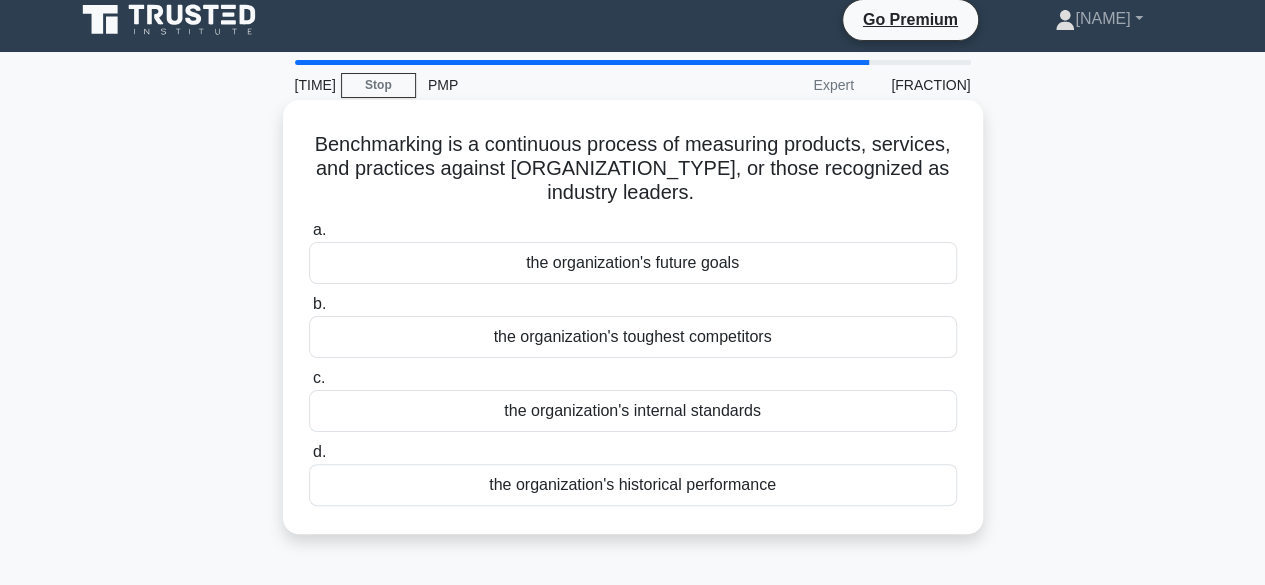 click on "the organization's internal standards" at bounding box center [633, 411] 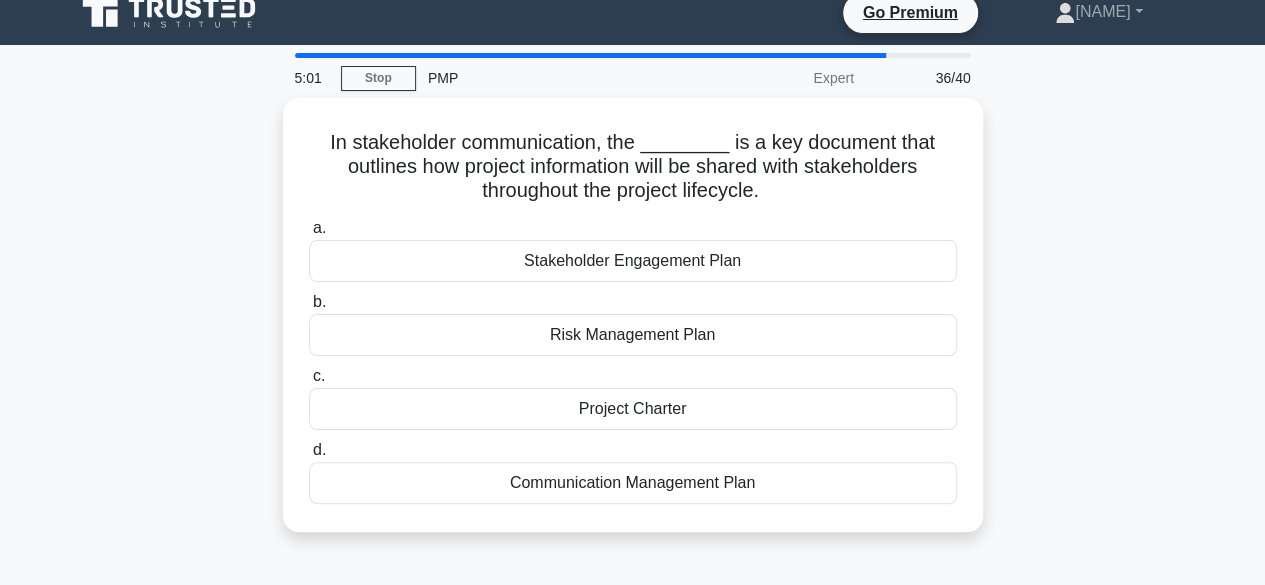 scroll, scrollTop: 20, scrollLeft: 0, axis: vertical 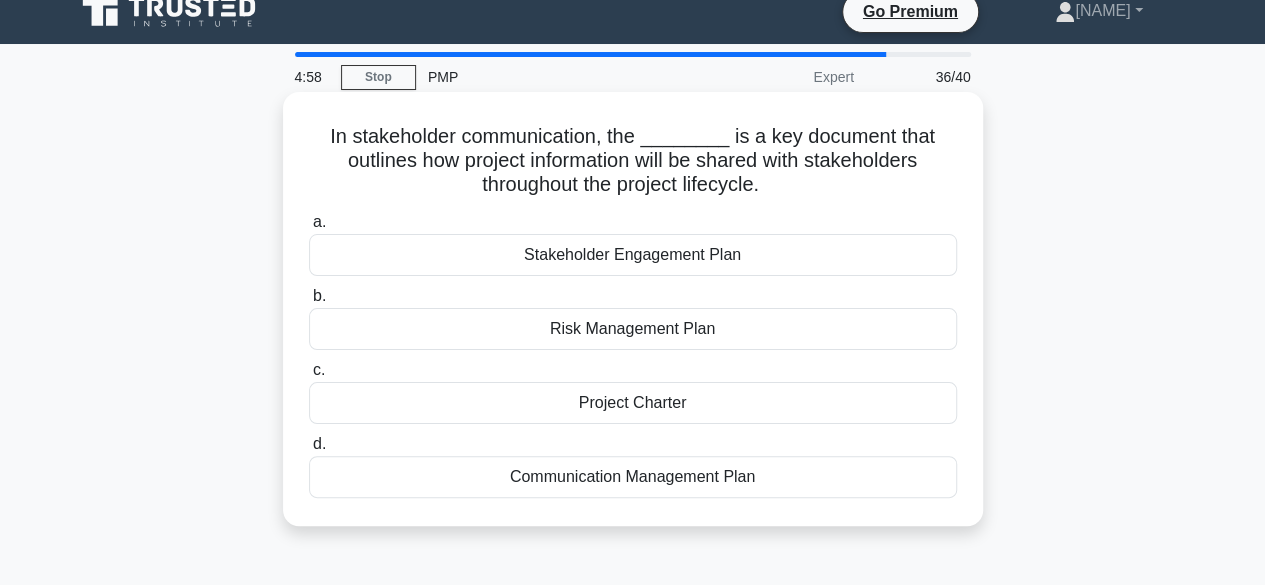 click on "Stakeholder Engagement Plan" at bounding box center (633, 255) 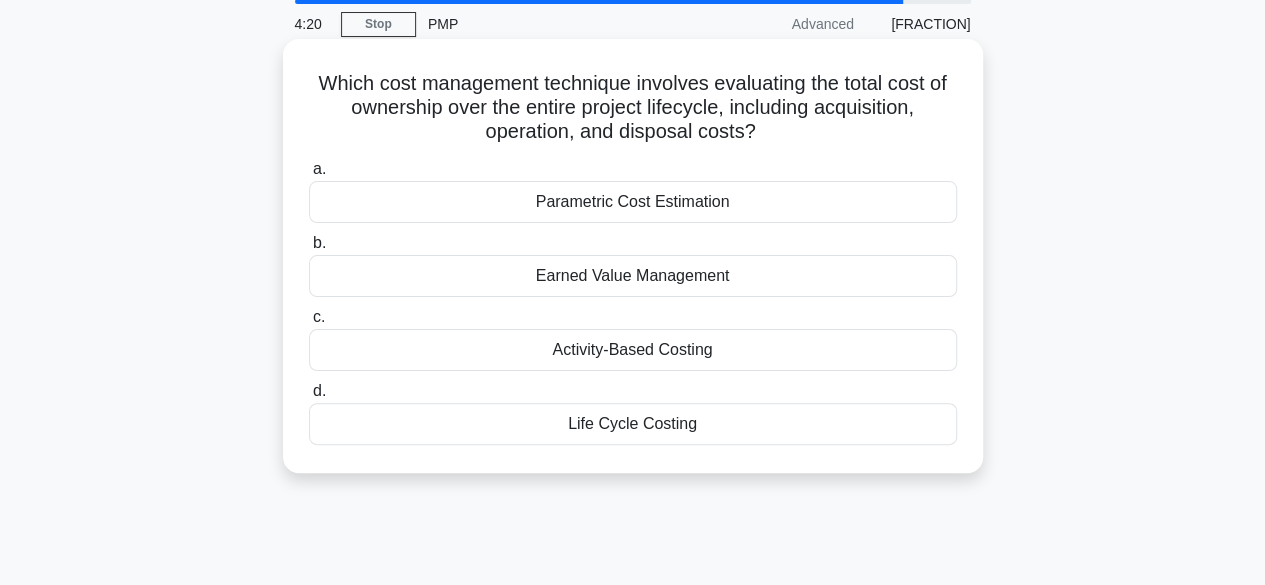 scroll, scrollTop: 74, scrollLeft: 0, axis: vertical 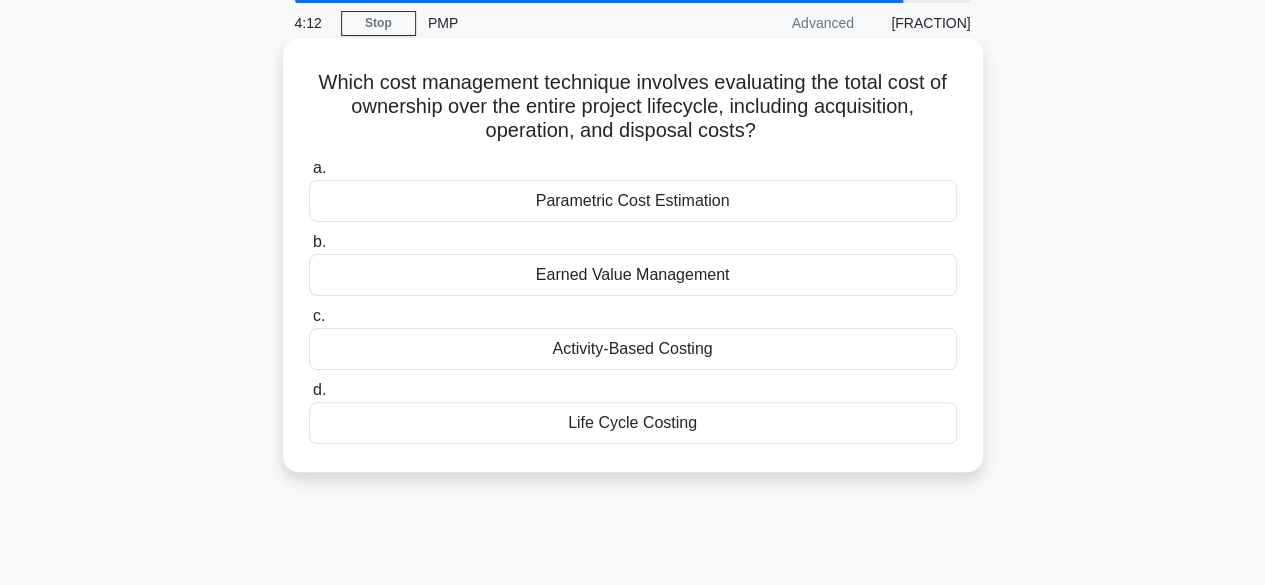 click on "Parametric Cost Estimation" at bounding box center [633, 201] 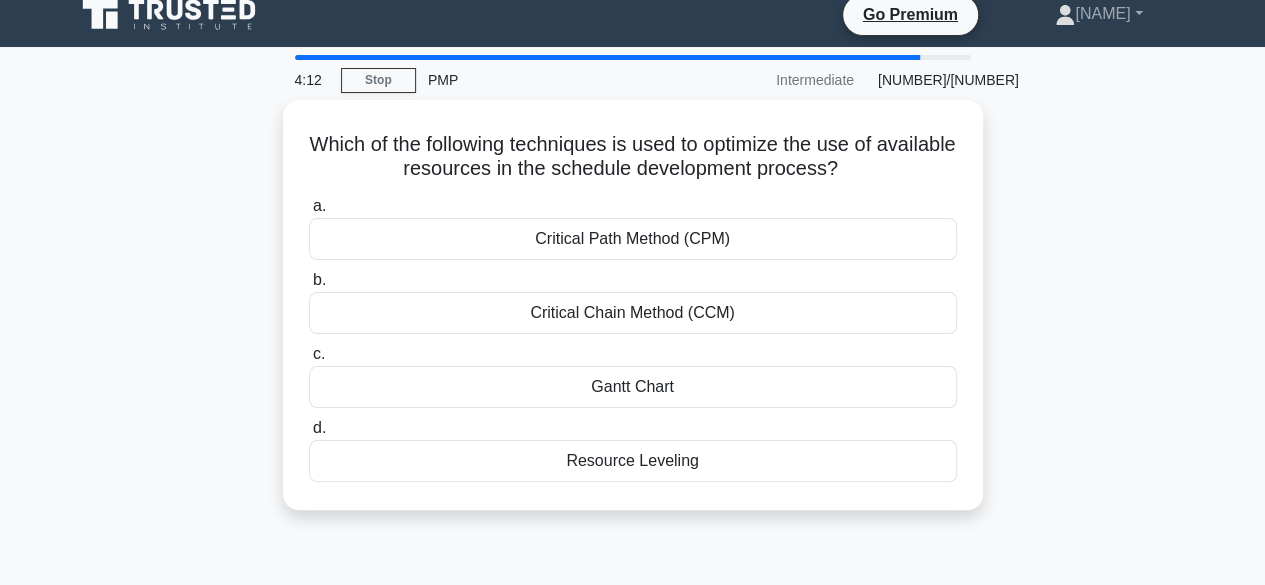 scroll, scrollTop: 0, scrollLeft: 0, axis: both 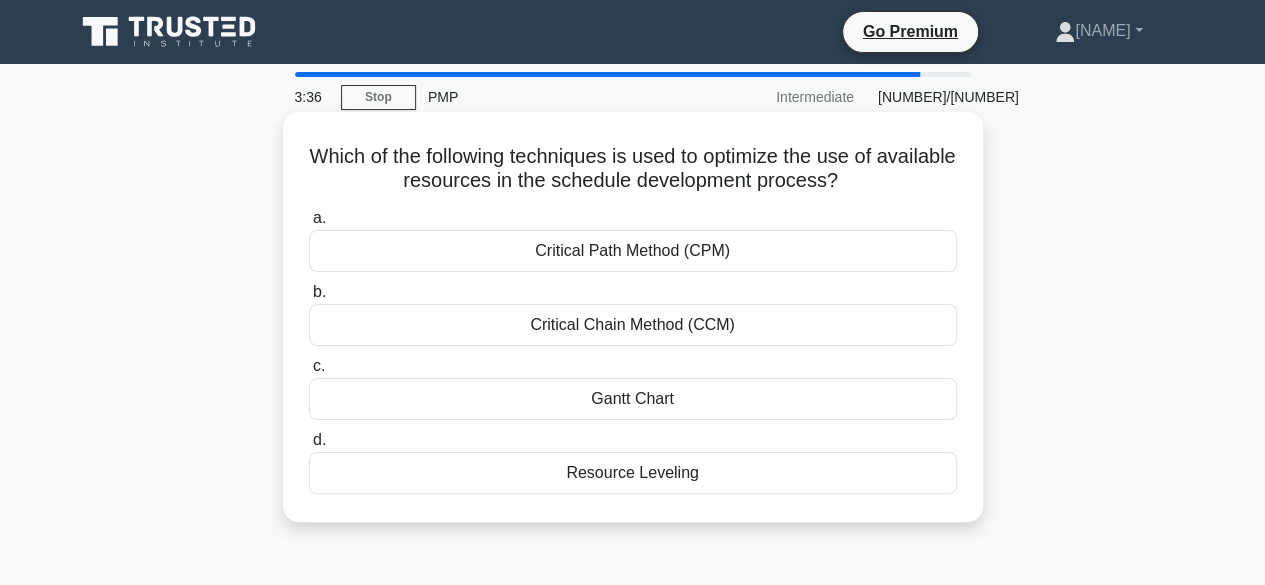 click on "Critical Path Method (CPM)" at bounding box center (633, 251) 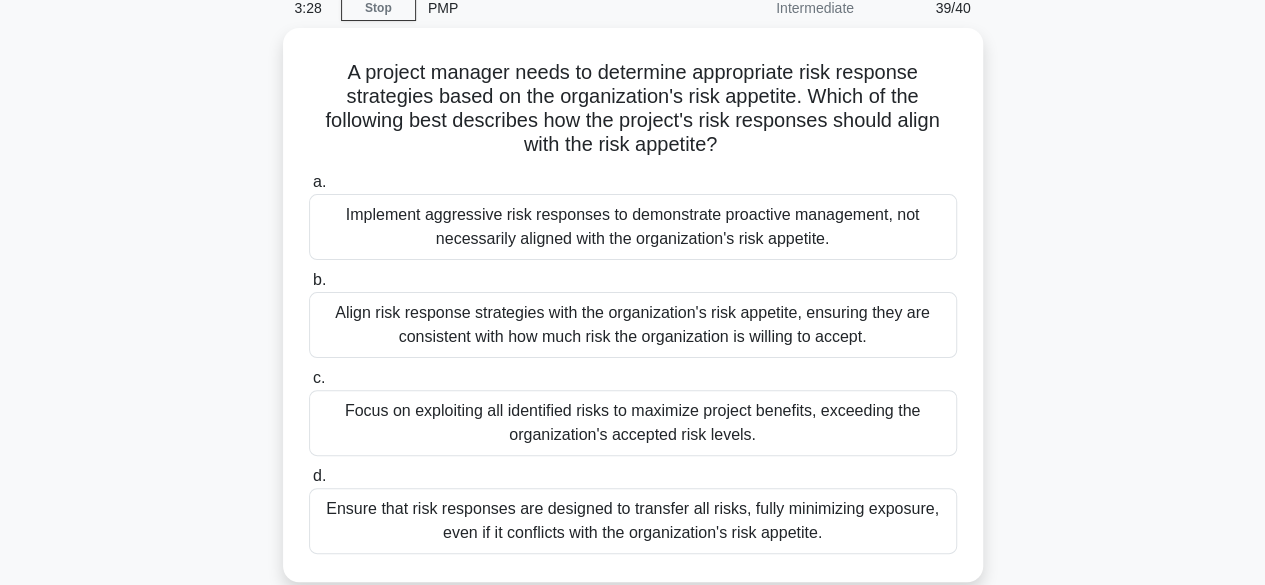 scroll, scrollTop: 102, scrollLeft: 0, axis: vertical 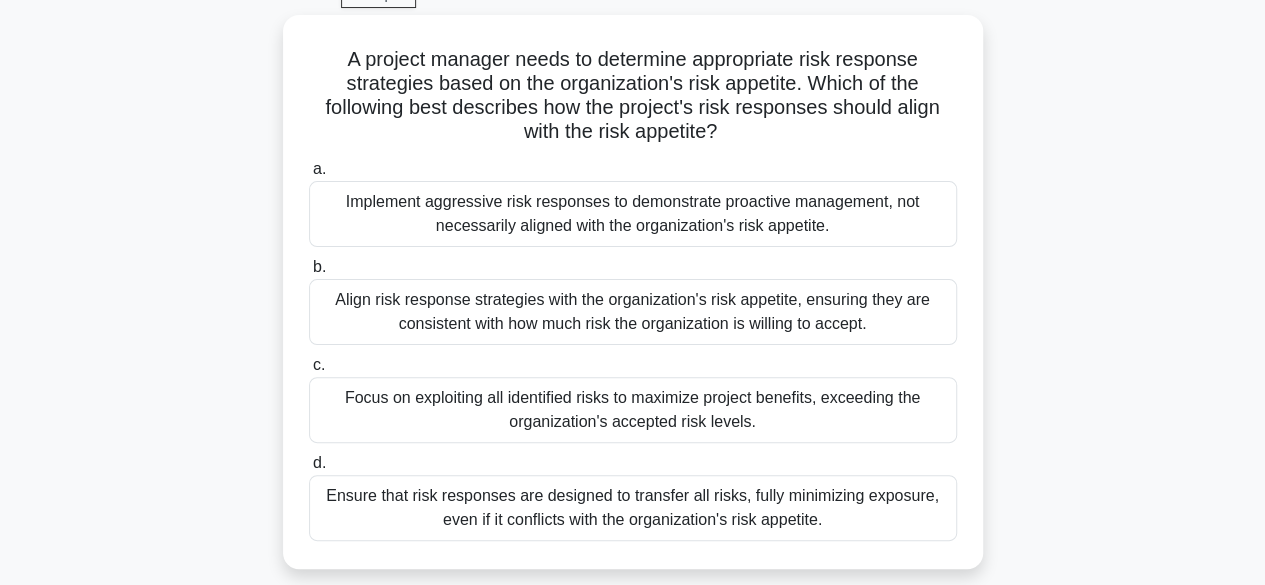click on "A project manager needs to determine appropriate risk response strategies based on the organization's risk appetite. Which of the following best describes how the project's risk responses should align with the risk appetite?
.spinner_0XTQ{transform-origin:center;animation:spinner_y6GP .75s linear infinite}@keyframes spinner_y6GP{100%{transform:rotate(360deg)}}
a.
b. c. d." at bounding box center [633, 304] 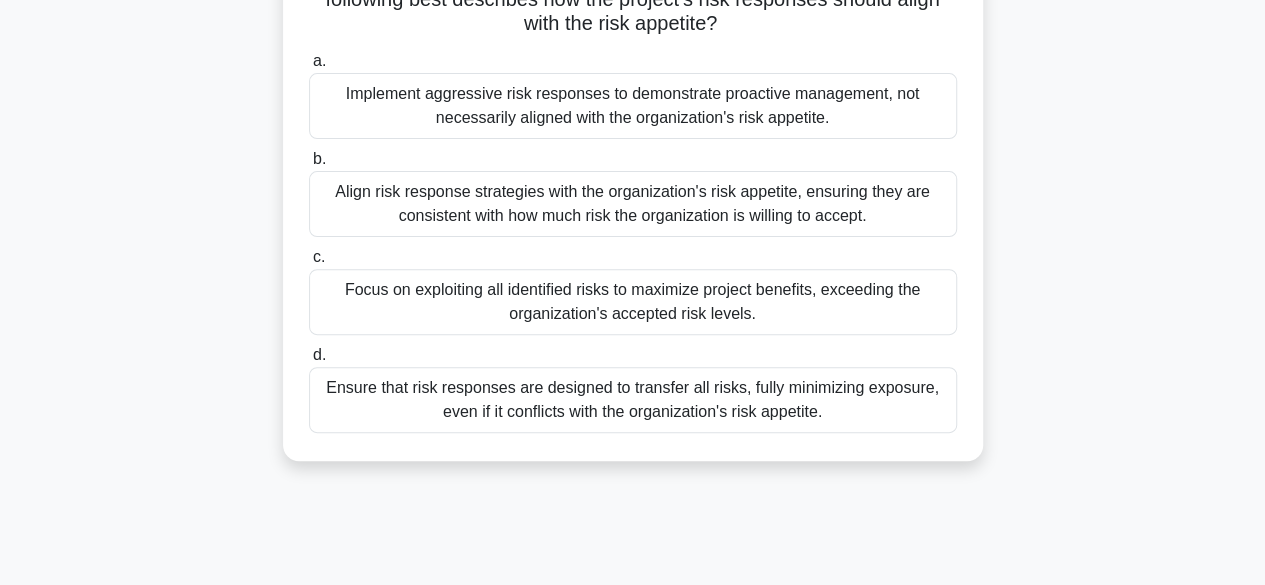 scroll, scrollTop: 219, scrollLeft: 0, axis: vertical 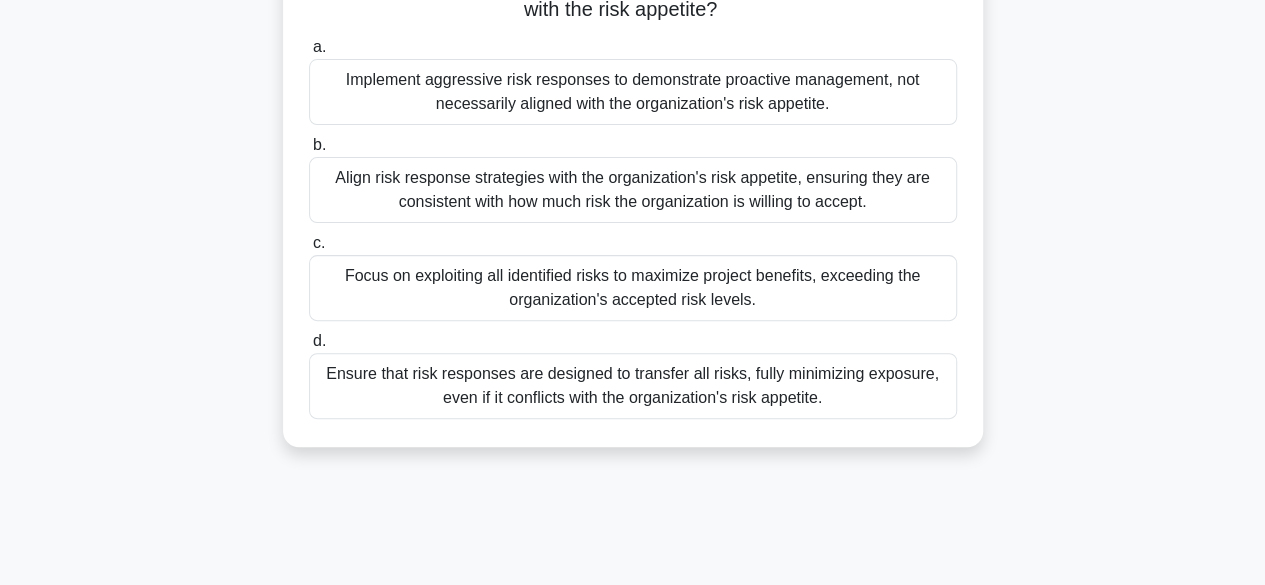click on "Align risk response strategies with the organization's risk appetite, ensuring they are consistent with how much risk the organization is willing to accept." at bounding box center (633, 190) 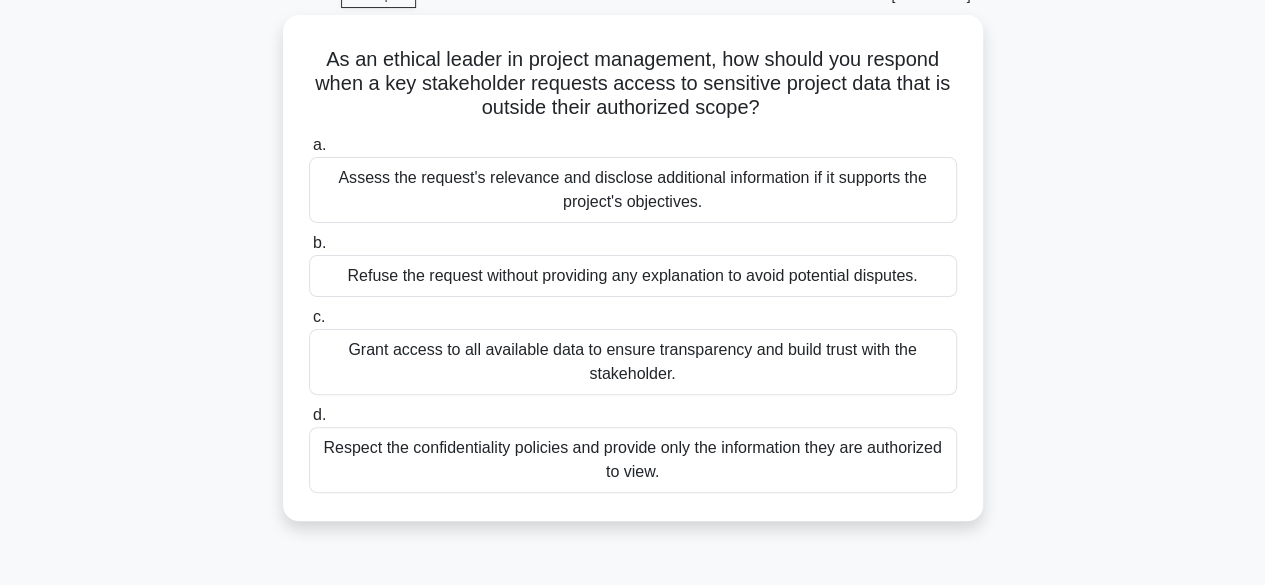 scroll, scrollTop: 101, scrollLeft: 0, axis: vertical 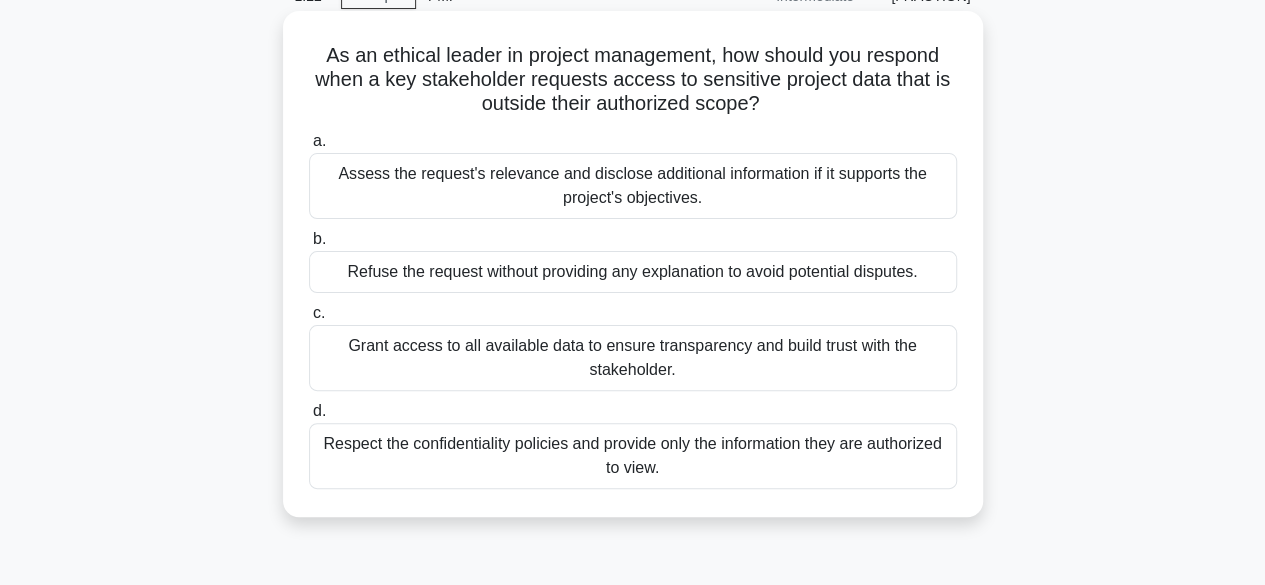 click on "Respect the confidentiality policies and provide only the information they are authorized to view." at bounding box center [633, 456] 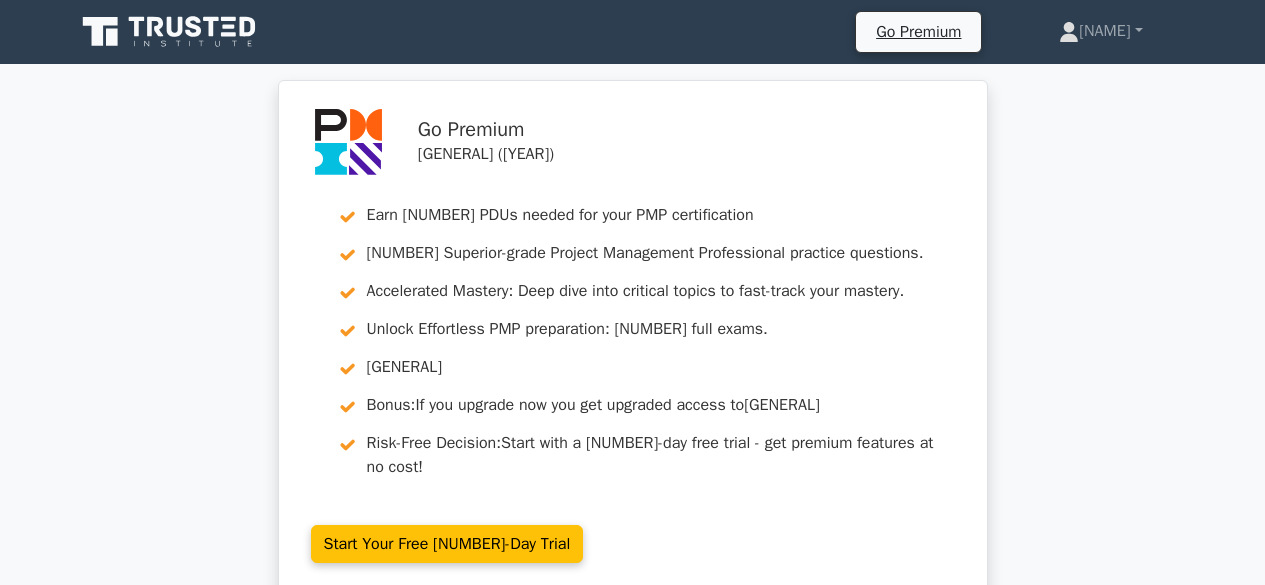 scroll, scrollTop: 475, scrollLeft: 0, axis: vertical 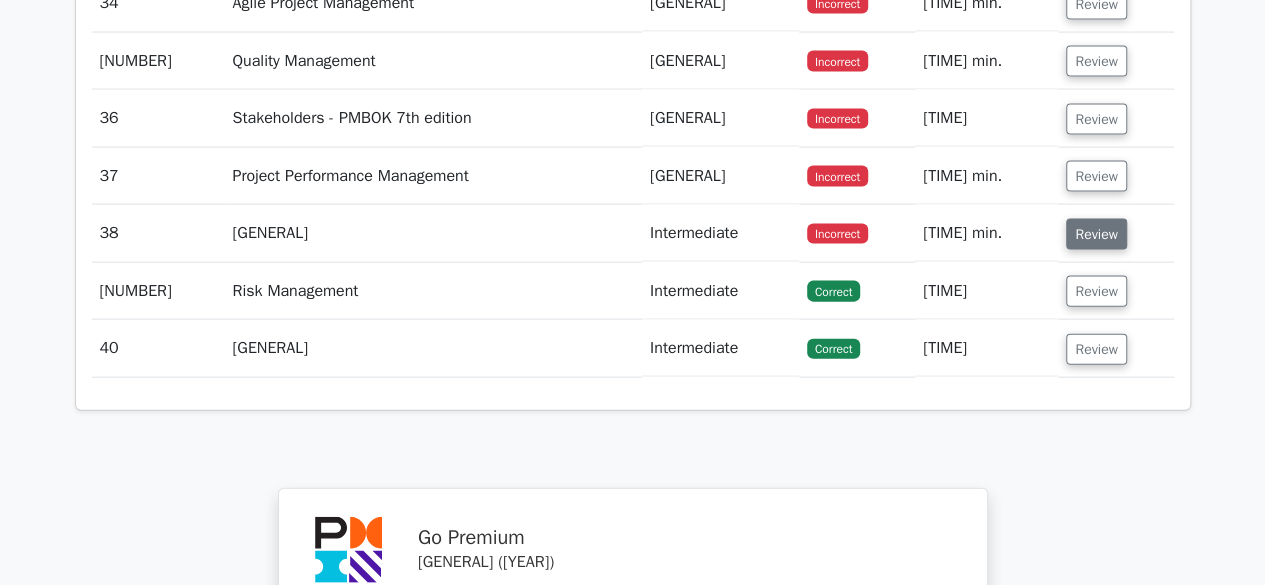 click on "Review" at bounding box center [1096, 234] 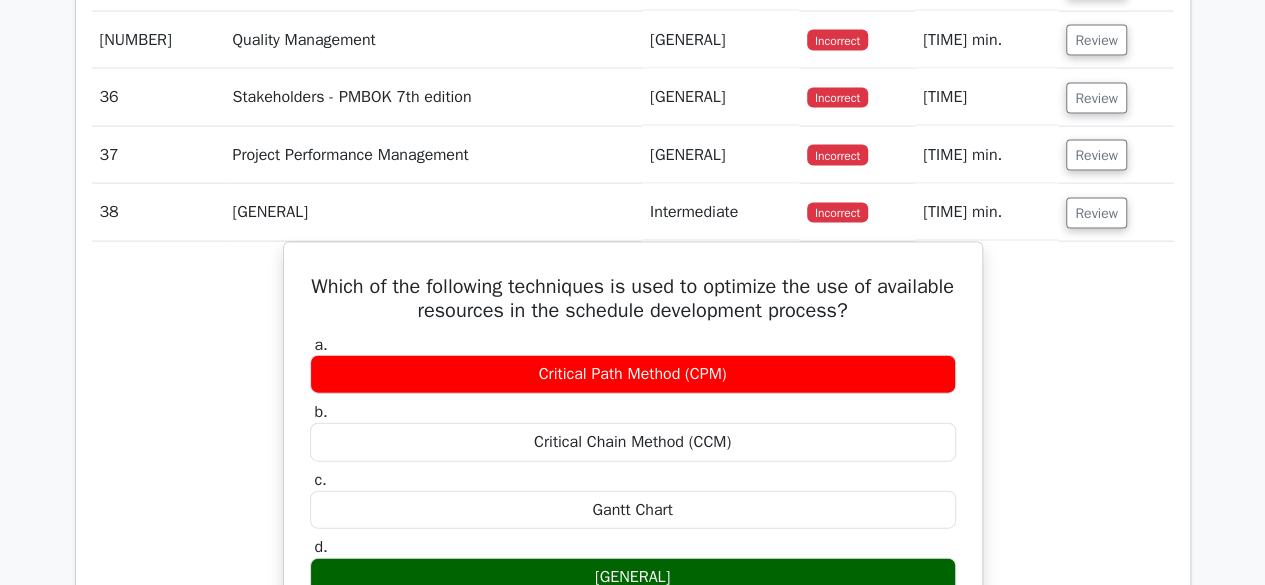 scroll, scrollTop: 5896, scrollLeft: 0, axis: vertical 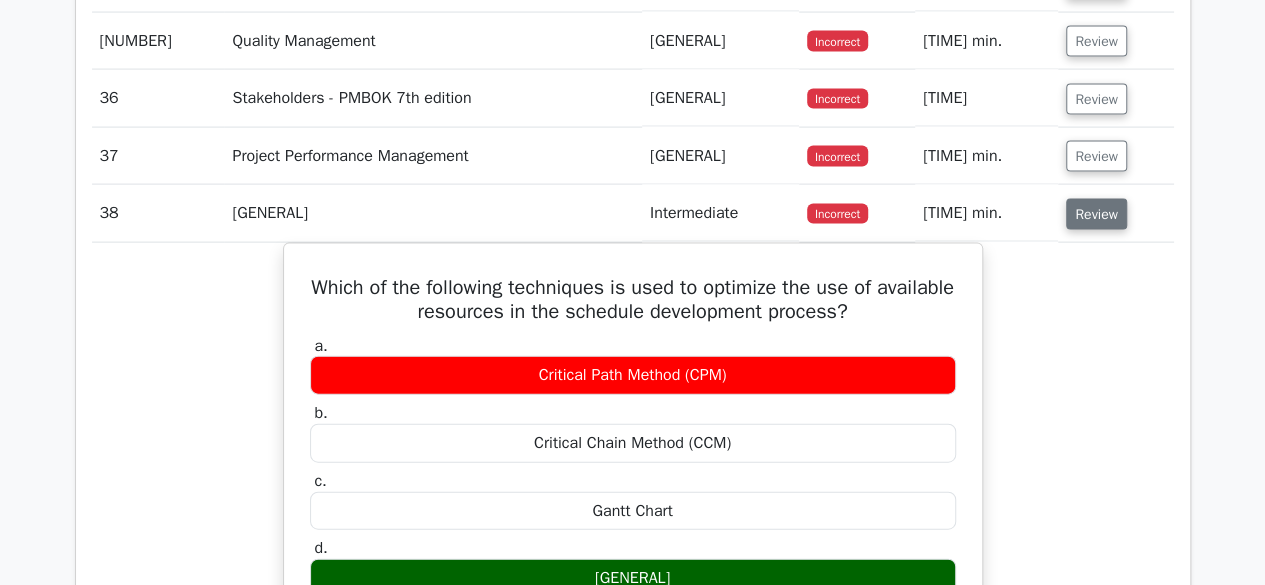 click on "Review" at bounding box center [1096, 214] 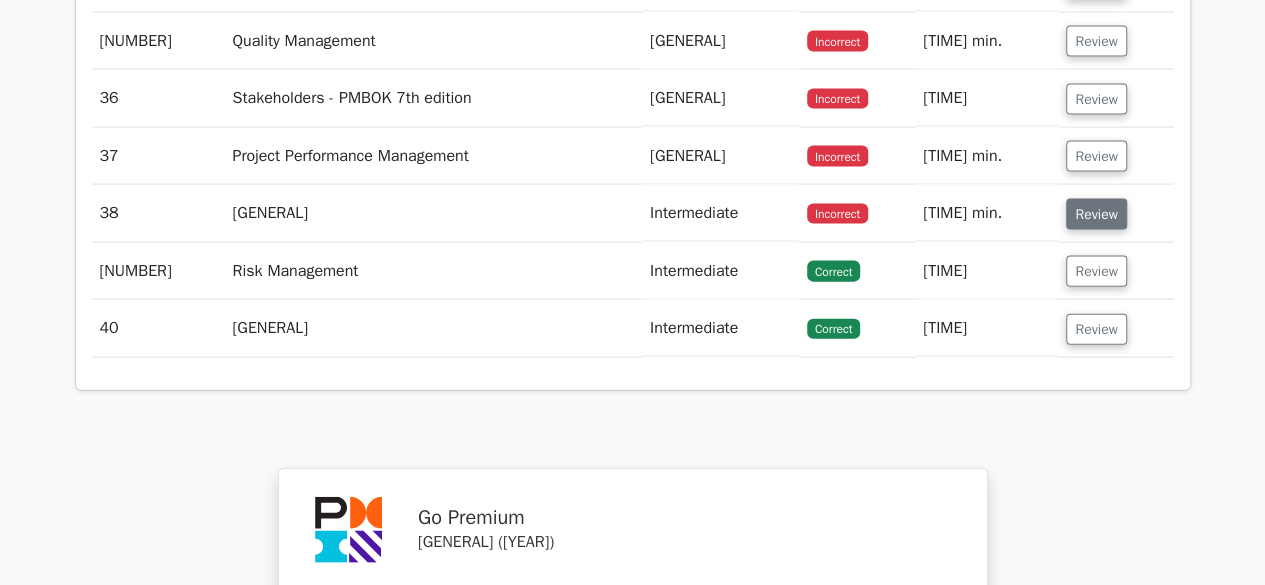 click on "Review" at bounding box center [1096, 214] 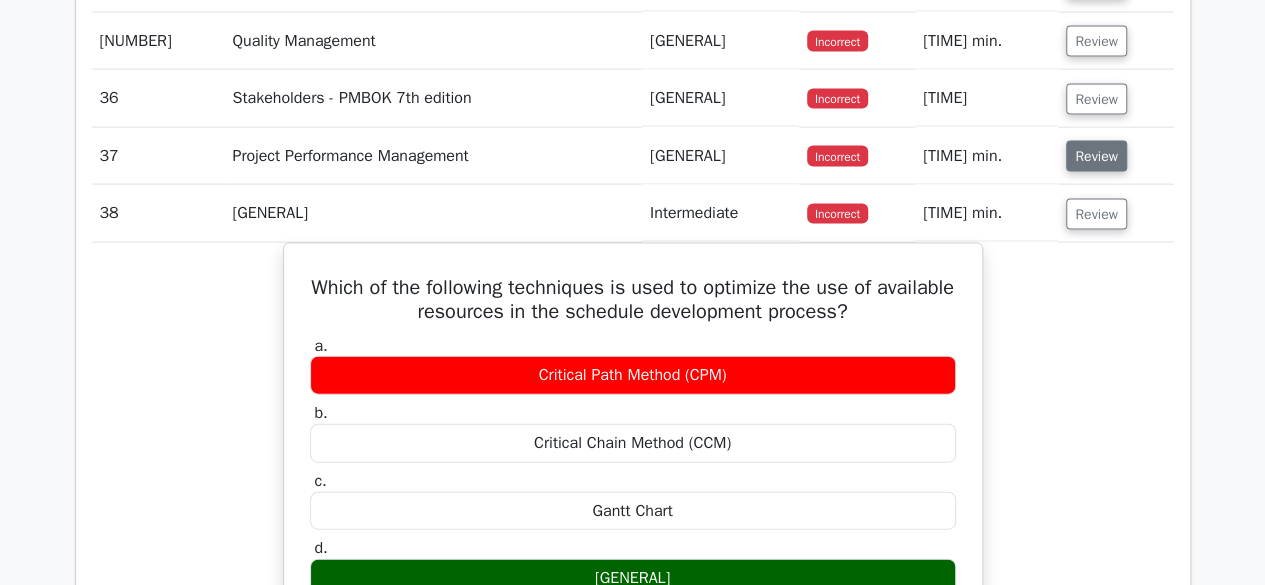 click on "Review" at bounding box center (1096, 156) 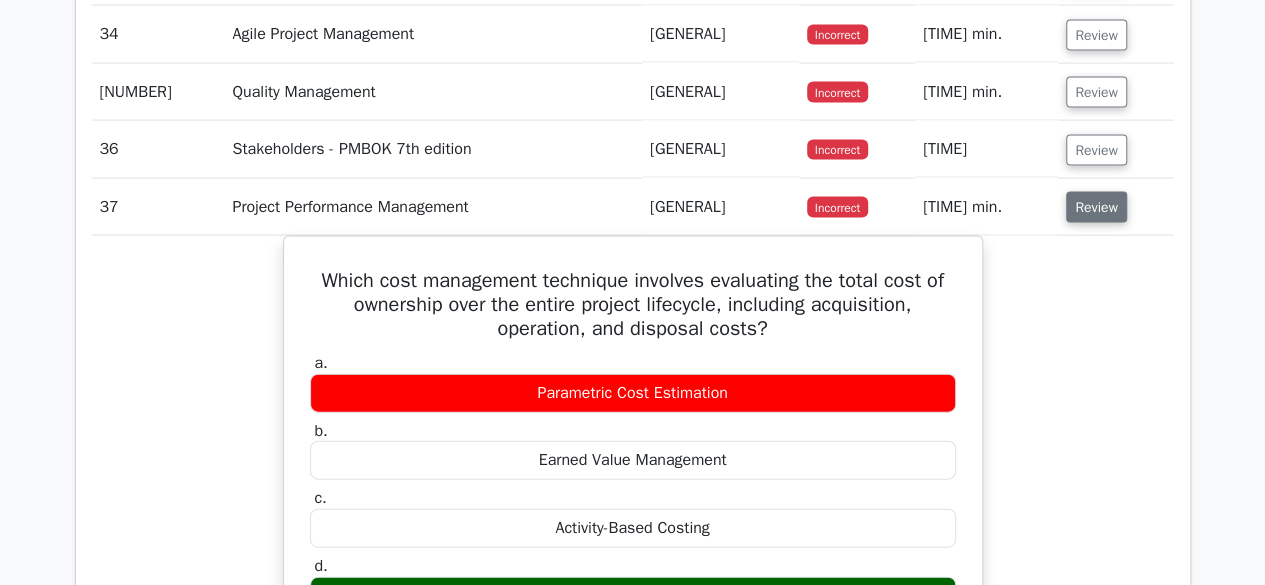 scroll, scrollTop: 5848, scrollLeft: 0, axis: vertical 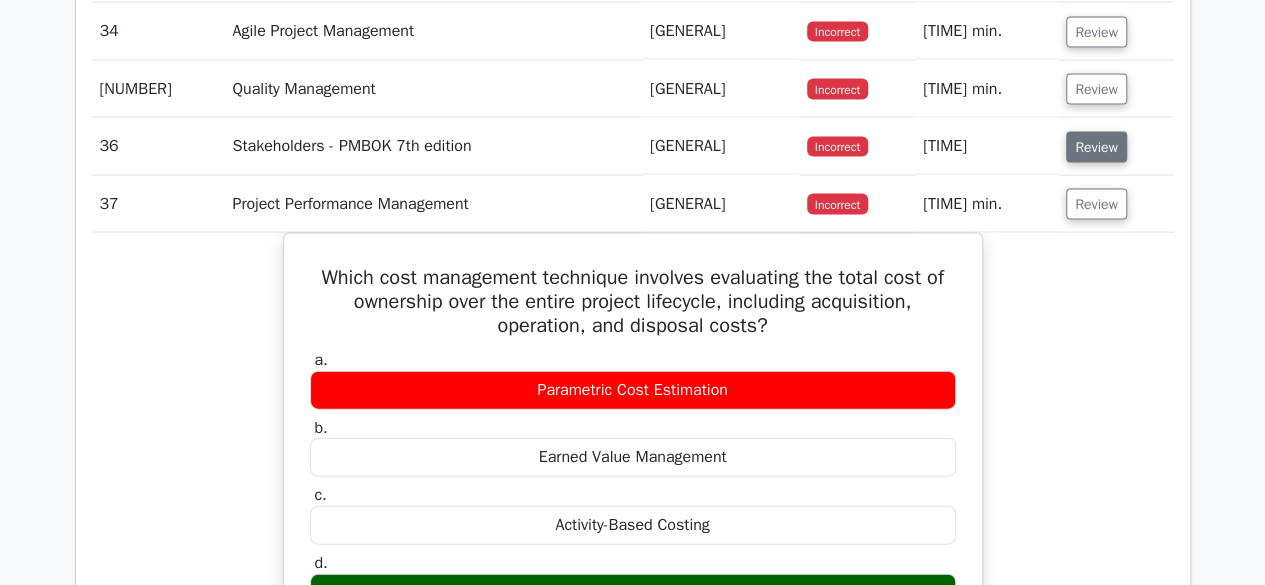 click on "Review" at bounding box center (1096, 147) 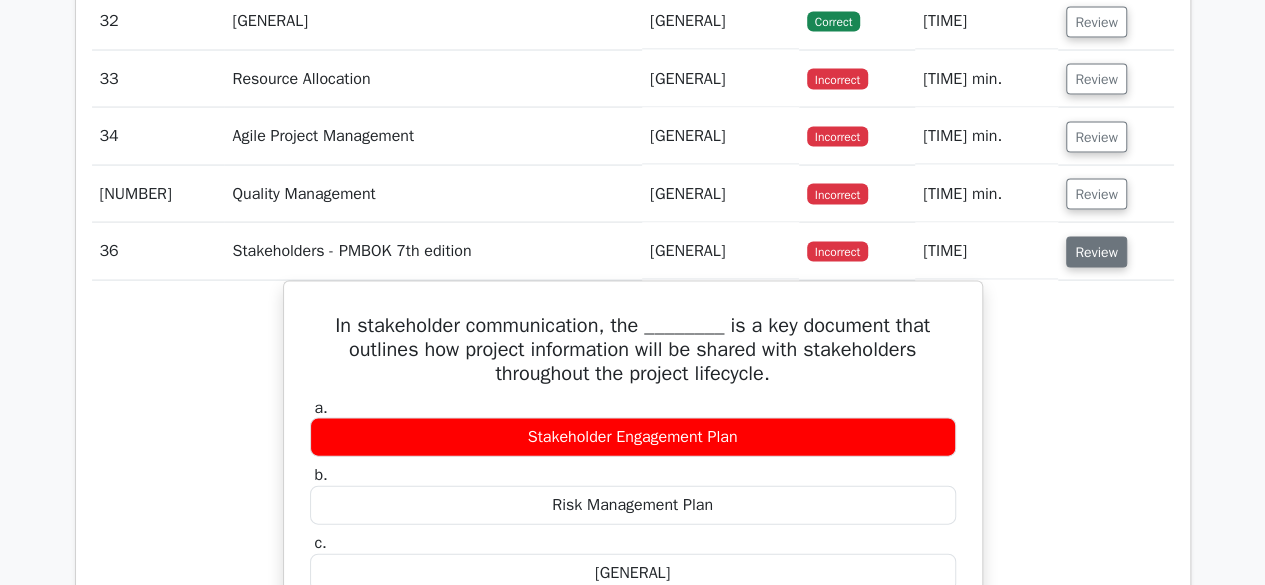 scroll, scrollTop: 5740, scrollLeft: 0, axis: vertical 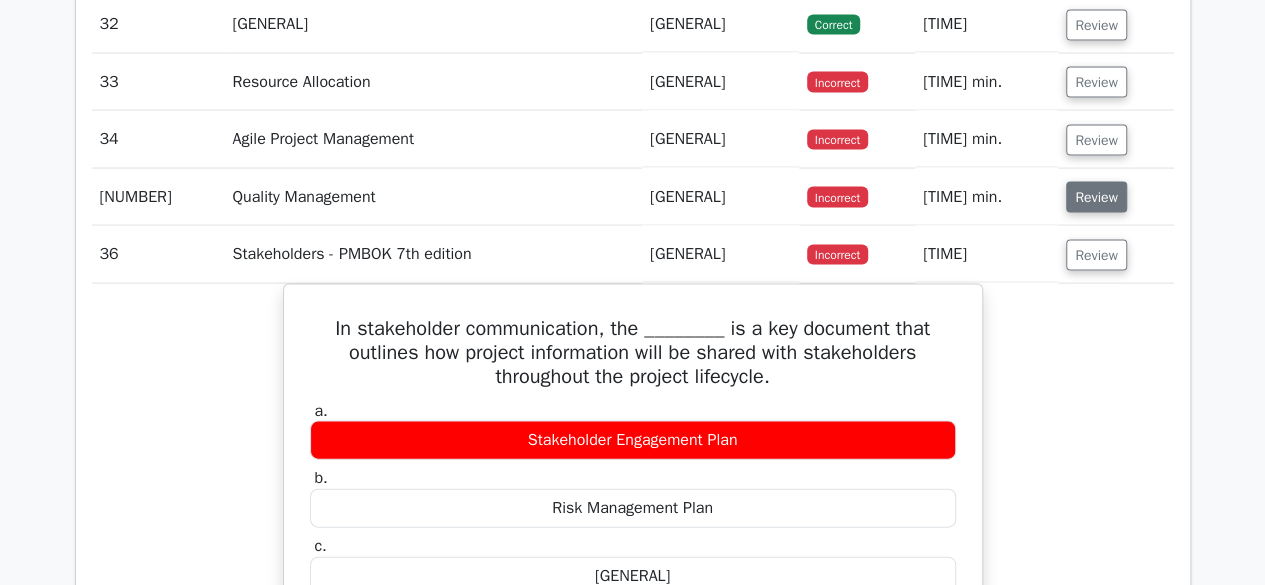 click on "Review" at bounding box center (1096, 197) 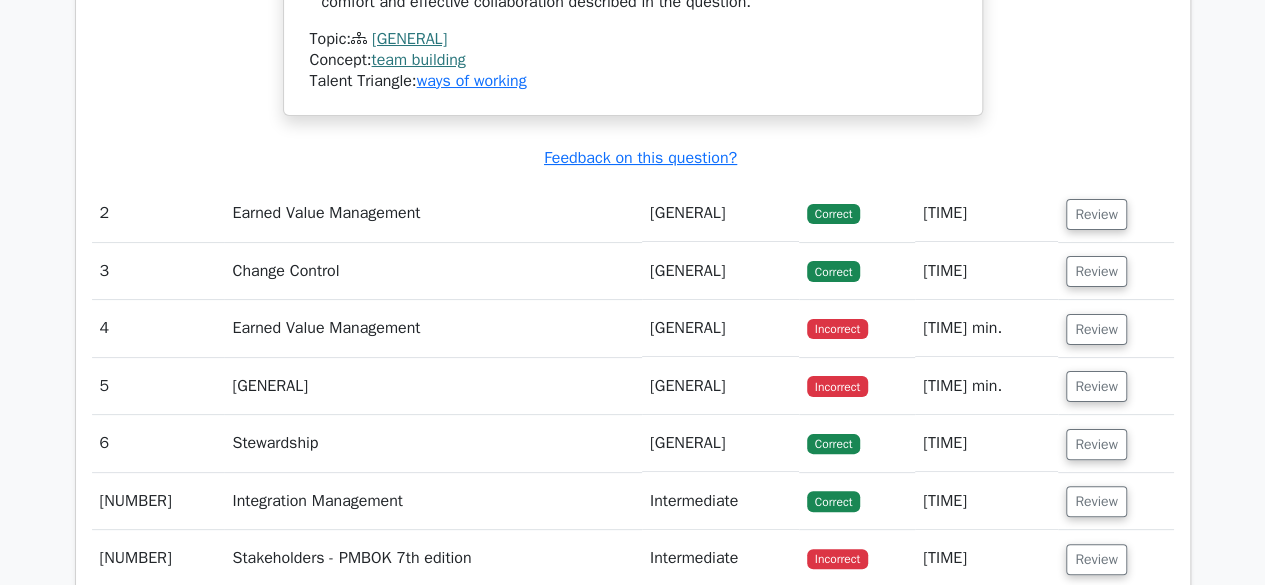scroll, scrollTop: 3824, scrollLeft: 0, axis: vertical 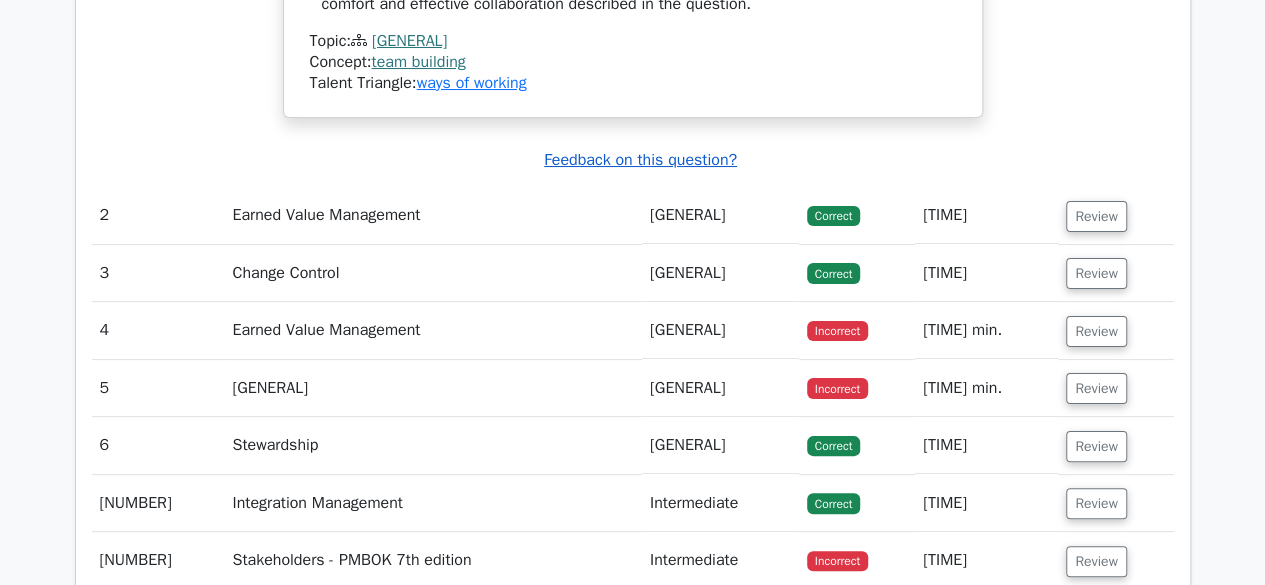 click on "Feedback on this question?" at bounding box center [640, 160] 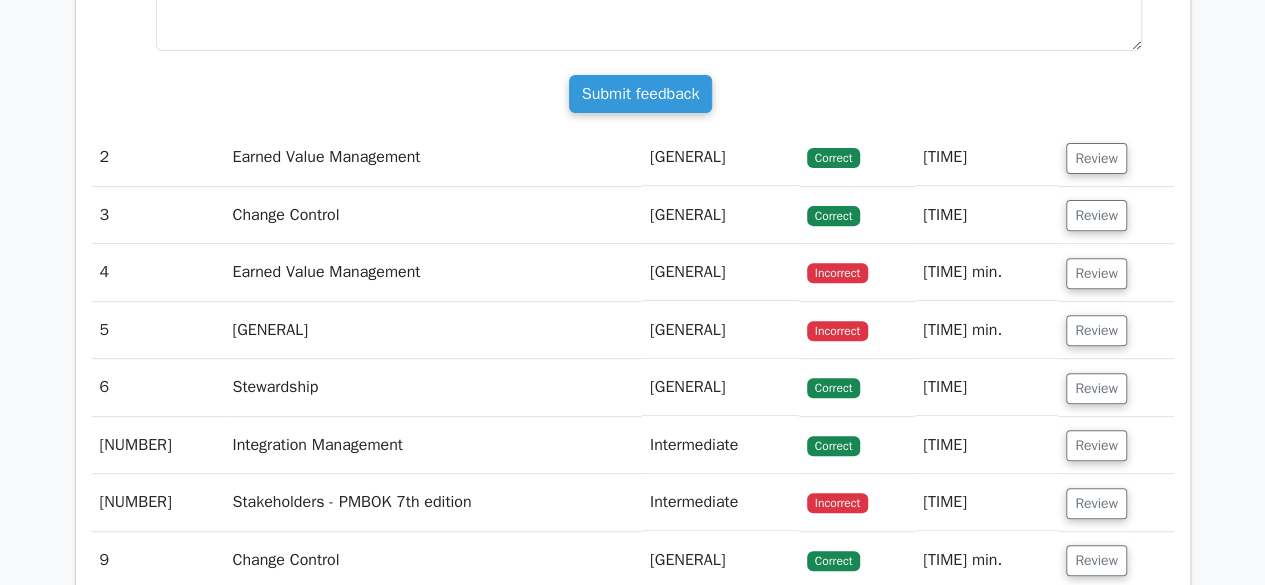 scroll, scrollTop: 4056, scrollLeft: 0, axis: vertical 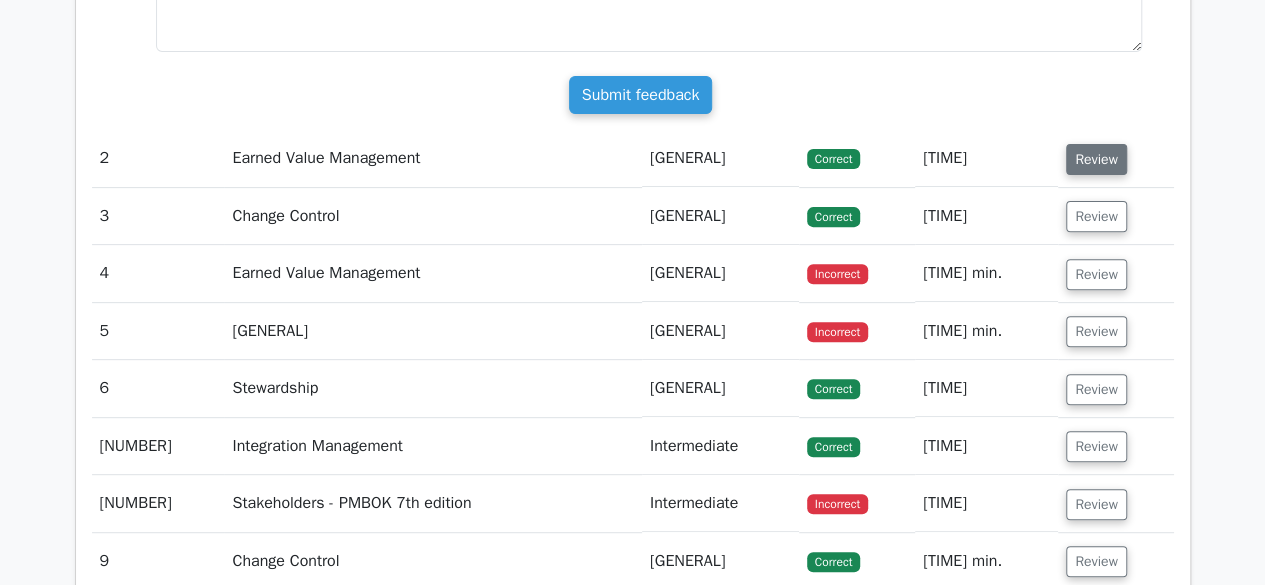 click on "Review" at bounding box center (1096, 159) 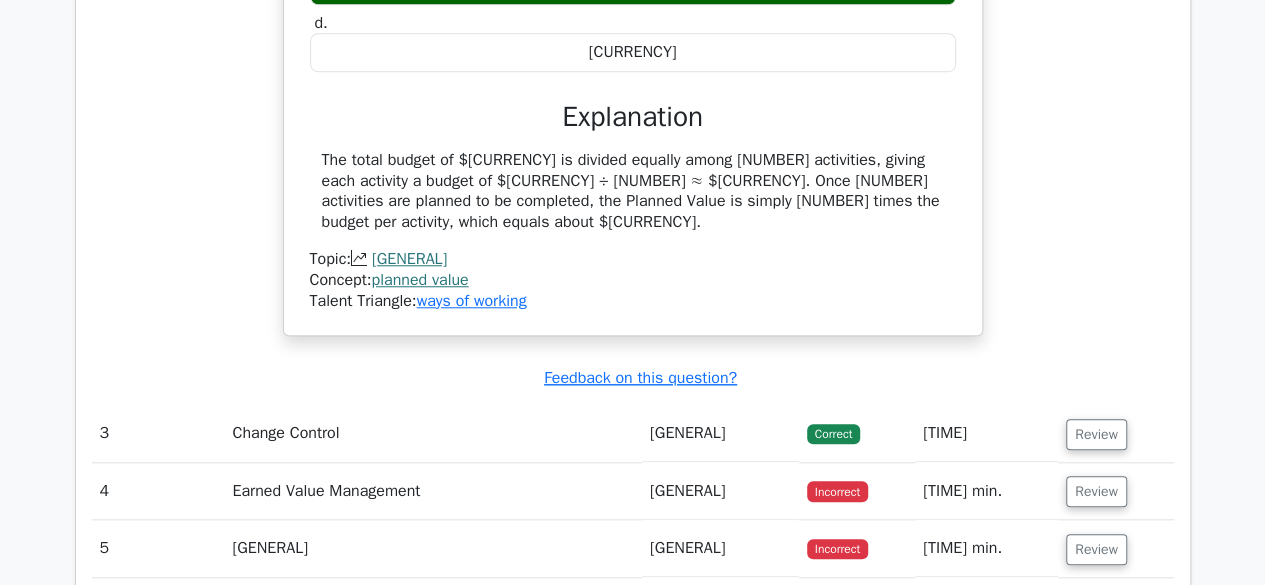 scroll, scrollTop: 4536, scrollLeft: 0, axis: vertical 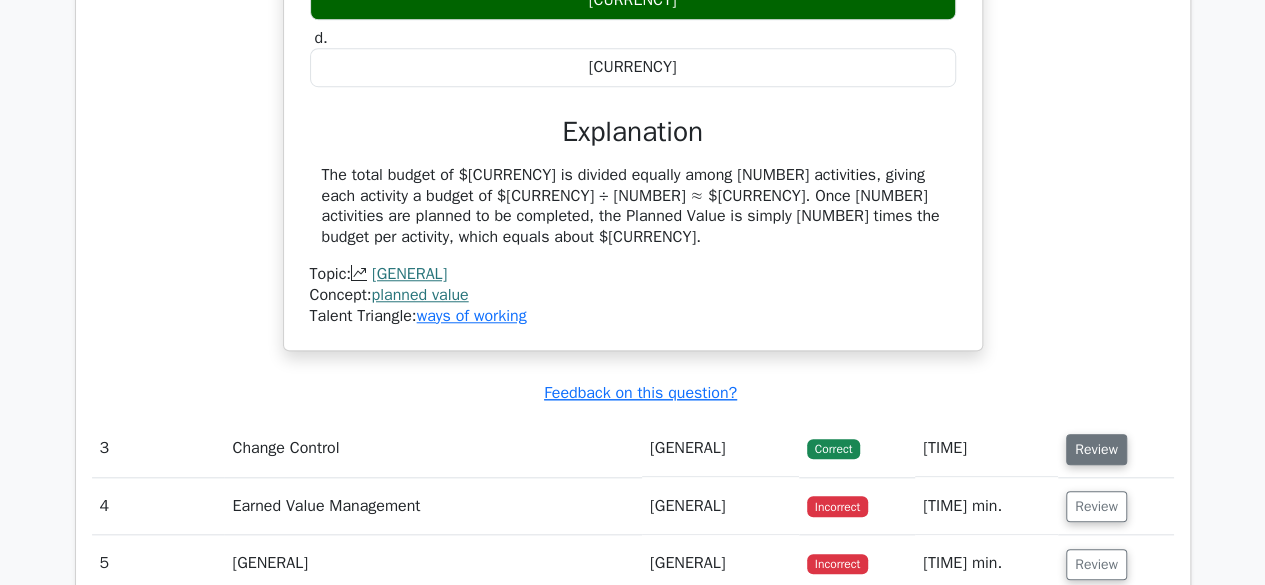 click on "Review" at bounding box center [1096, 449] 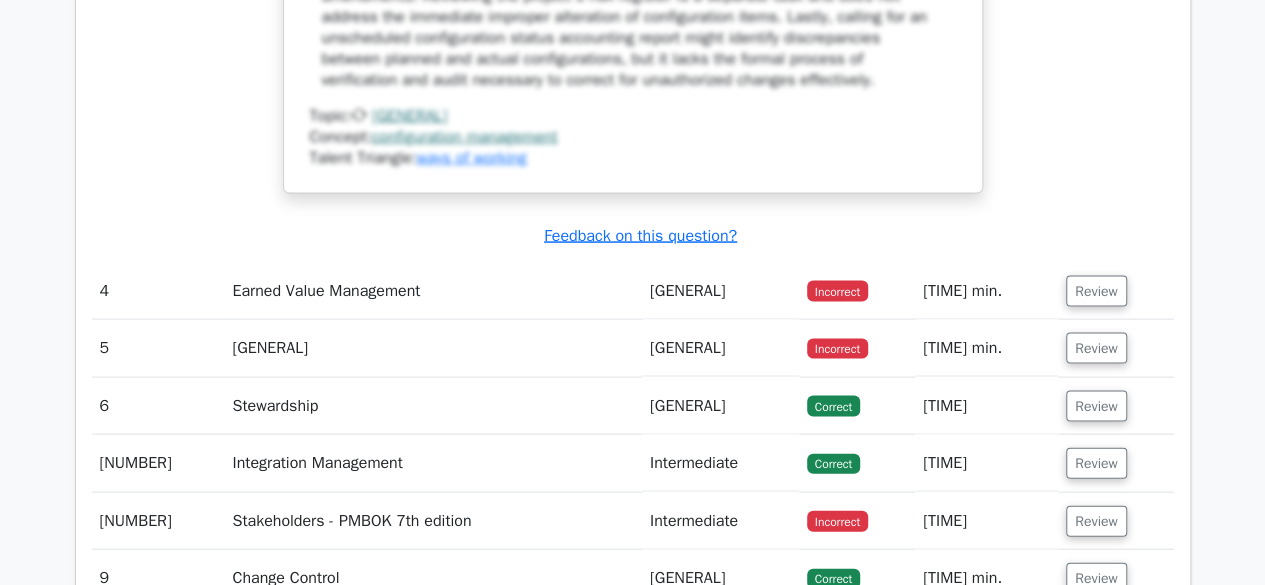 scroll, scrollTop: 5738, scrollLeft: 0, axis: vertical 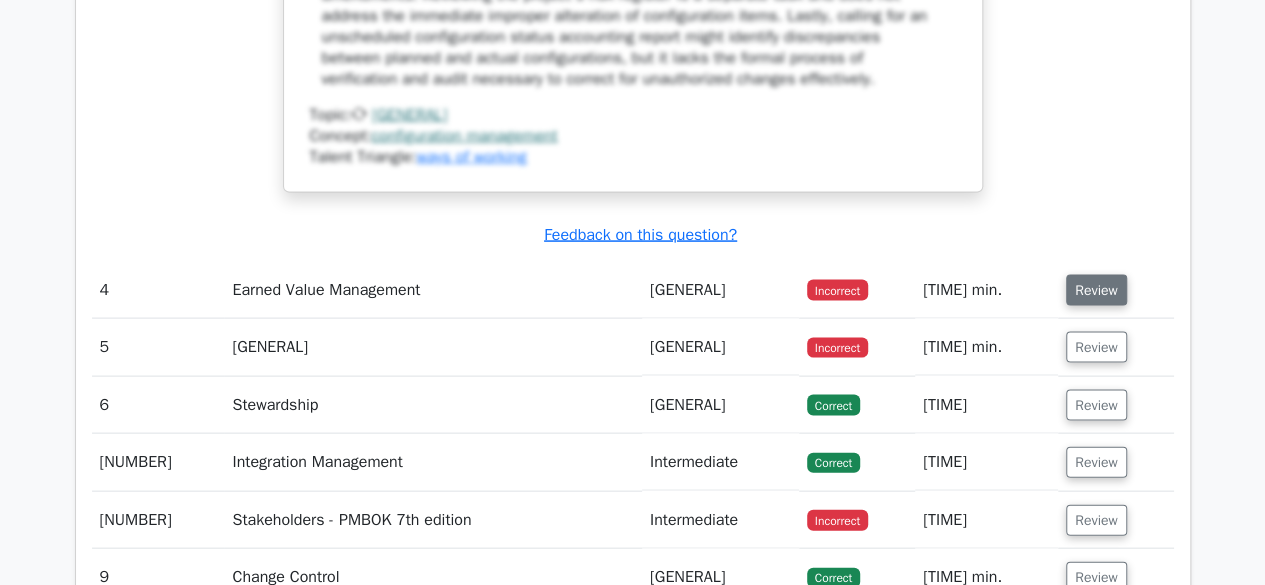 click on "Review" at bounding box center [1096, 290] 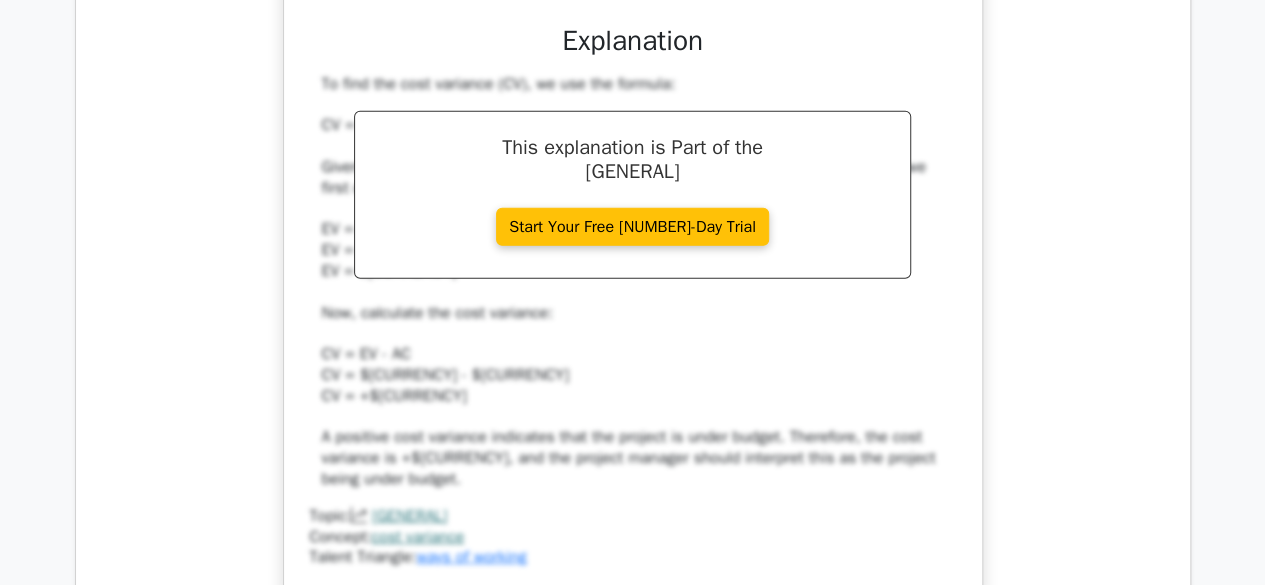 scroll, scrollTop: 6933, scrollLeft: 0, axis: vertical 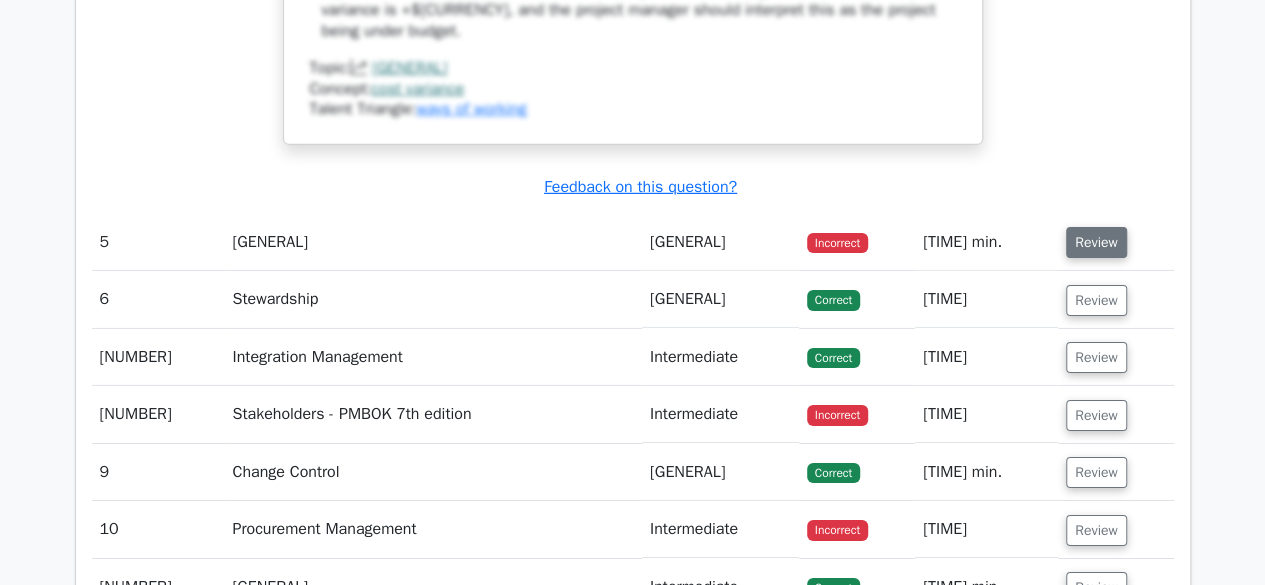 click on "Review" at bounding box center [1096, 242] 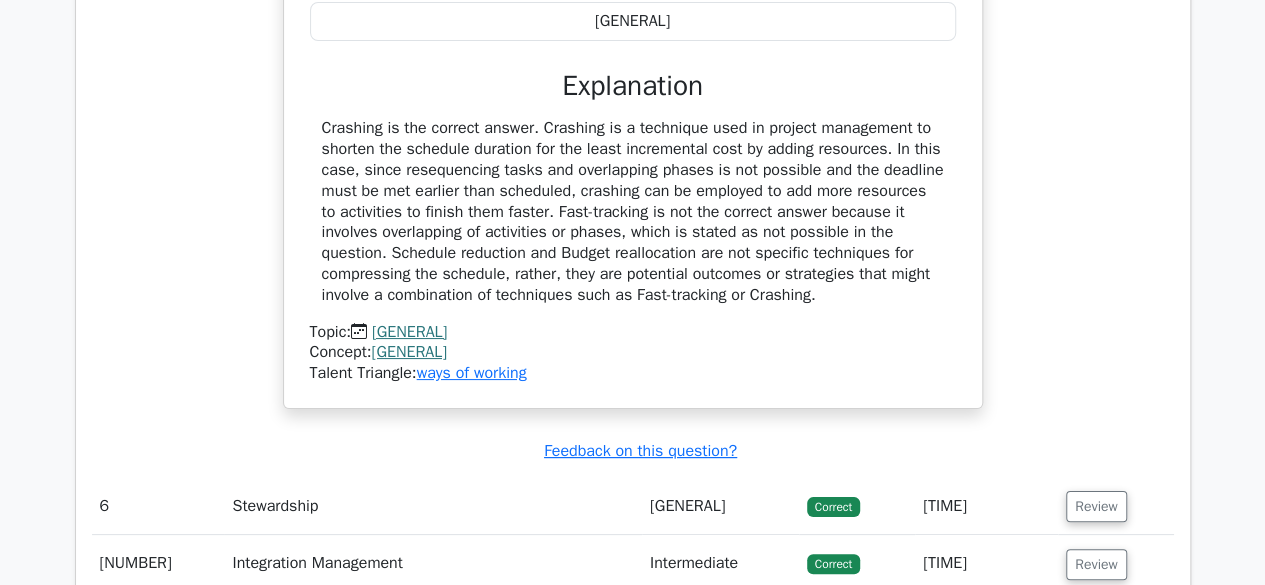 scroll, scrollTop: 7769, scrollLeft: 0, axis: vertical 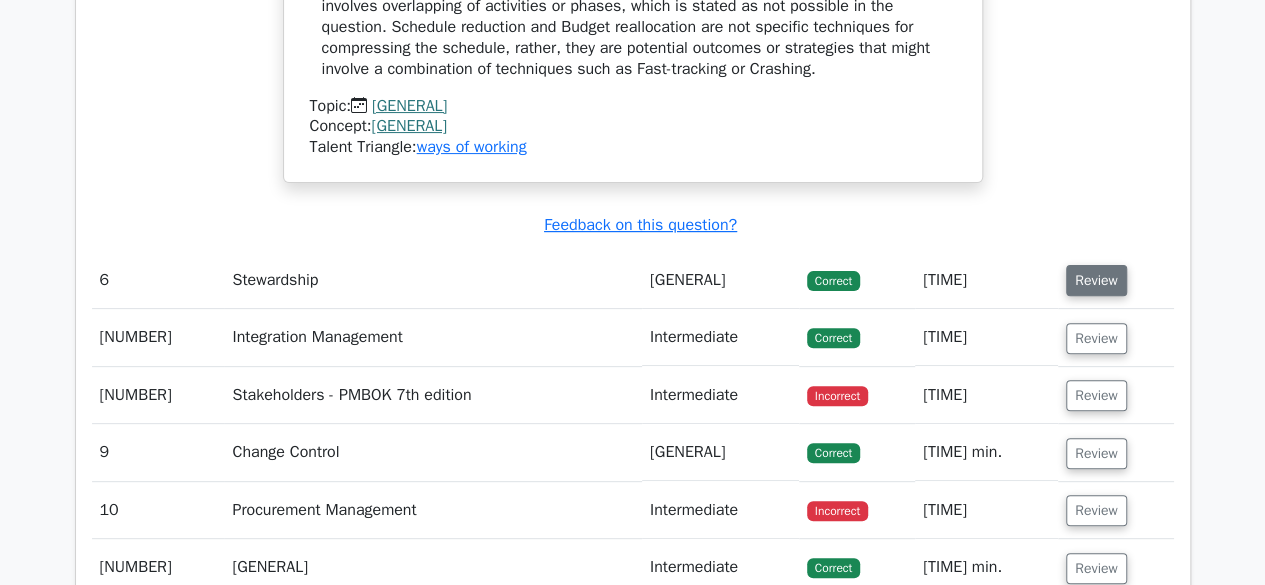 click on "Review" at bounding box center (1096, 280) 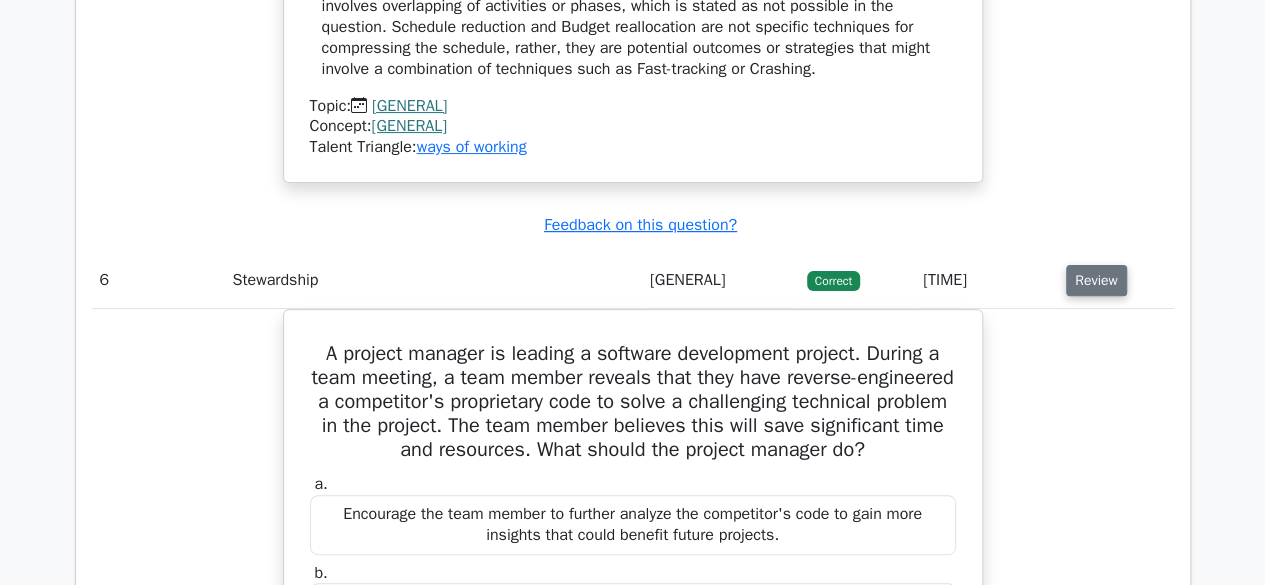scroll, scrollTop: 8045, scrollLeft: 0, axis: vertical 